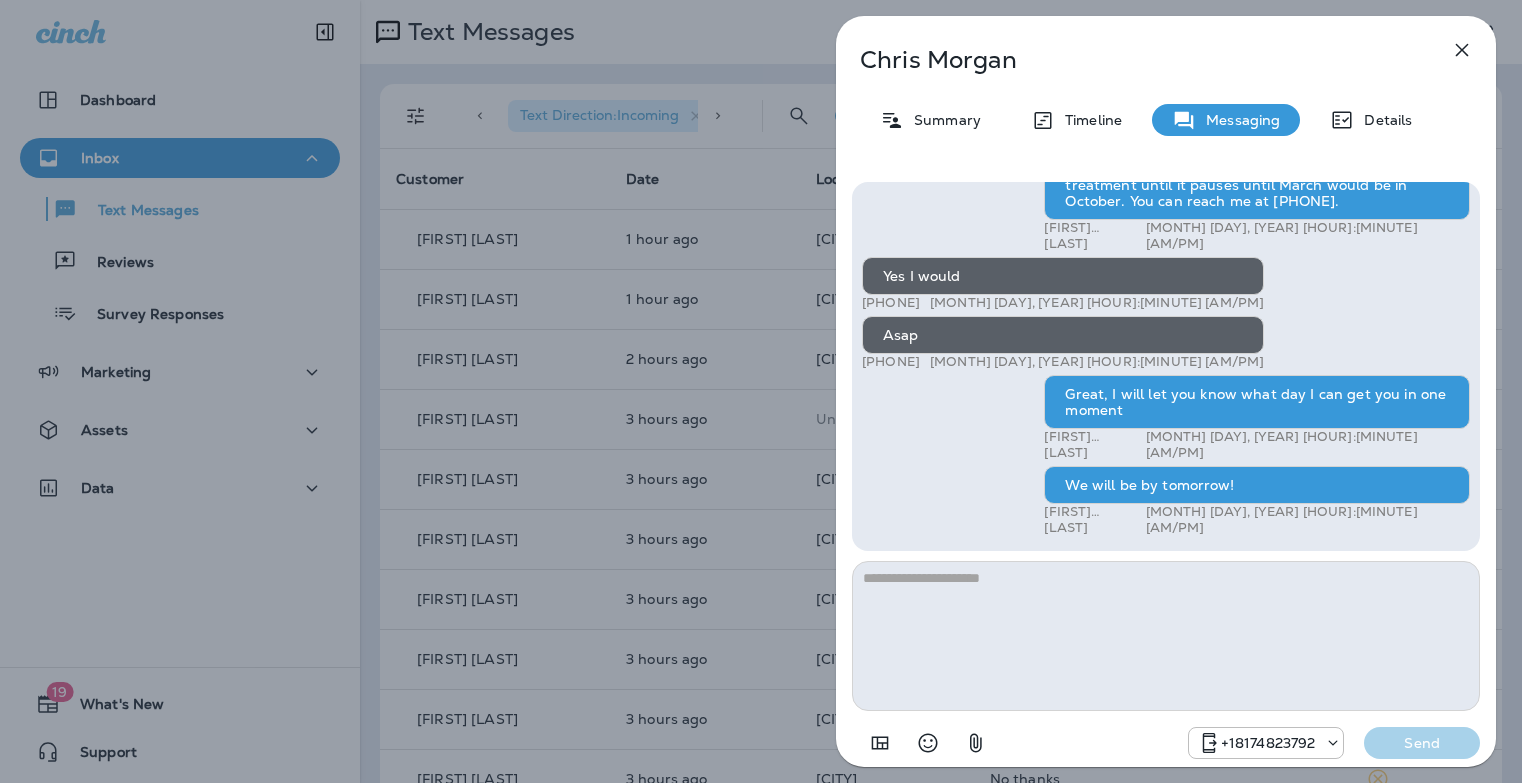 scroll, scrollTop: 0, scrollLeft: 0, axis: both 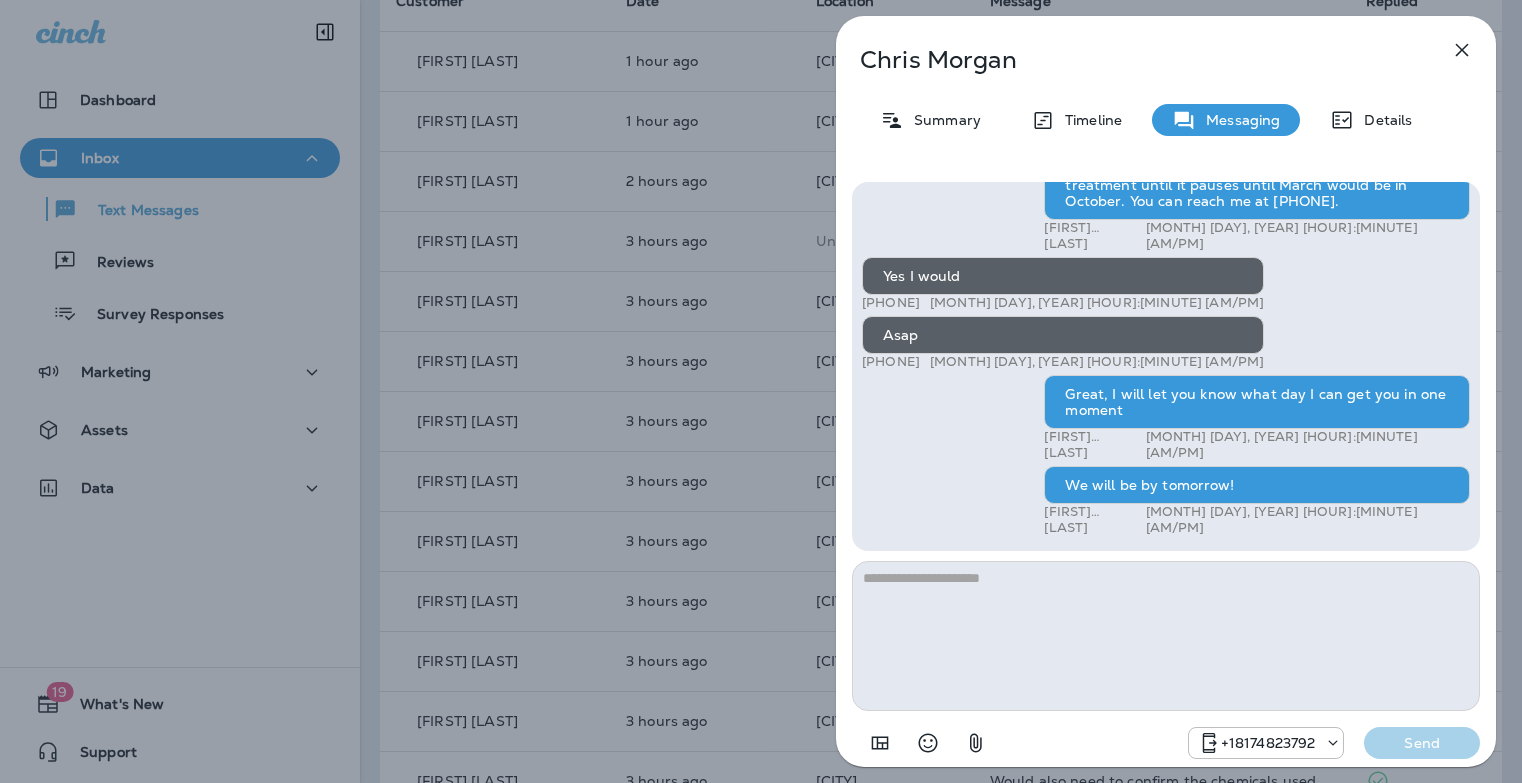 click at bounding box center (1462, 50) 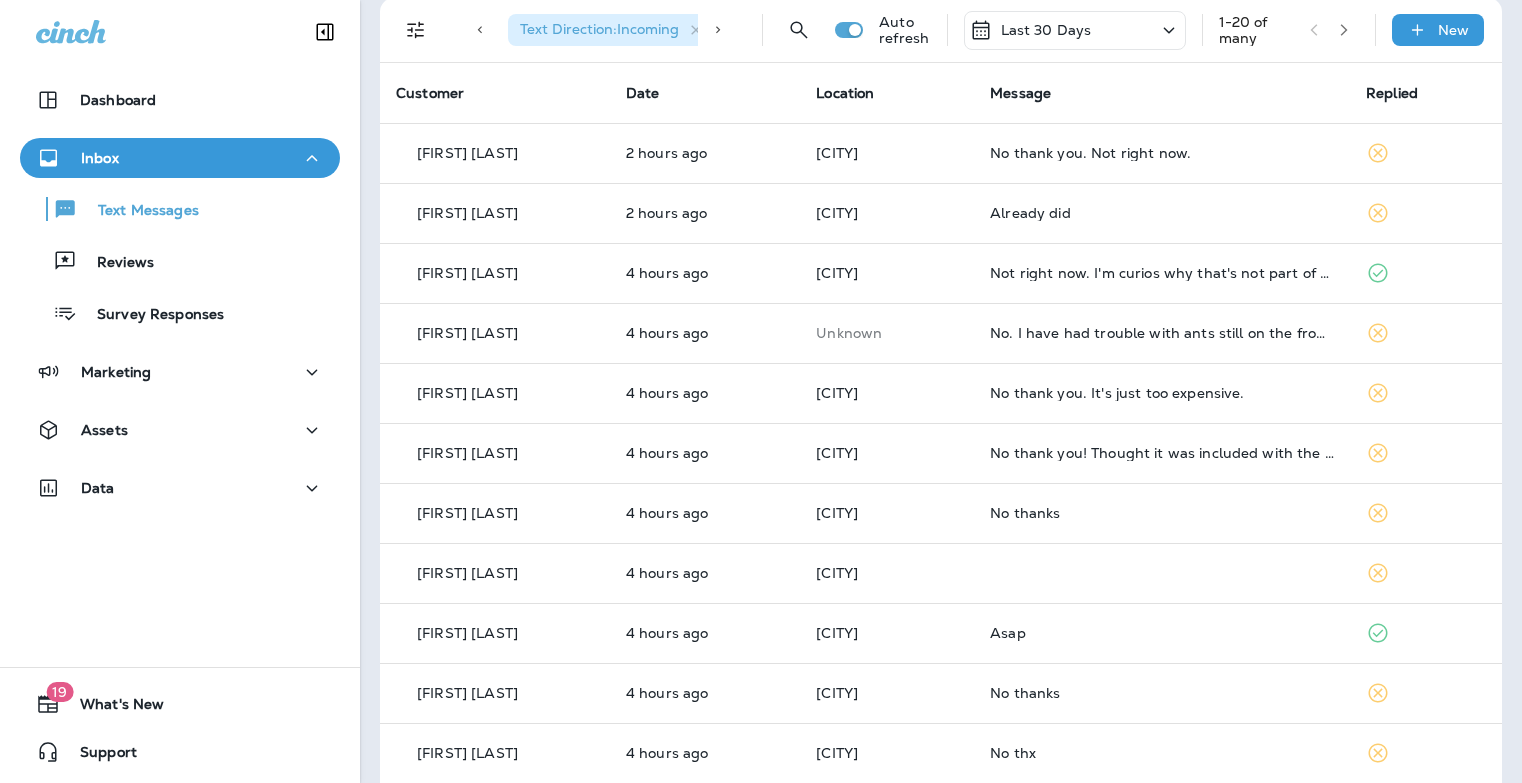 scroll, scrollTop: 0, scrollLeft: 0, axis: both 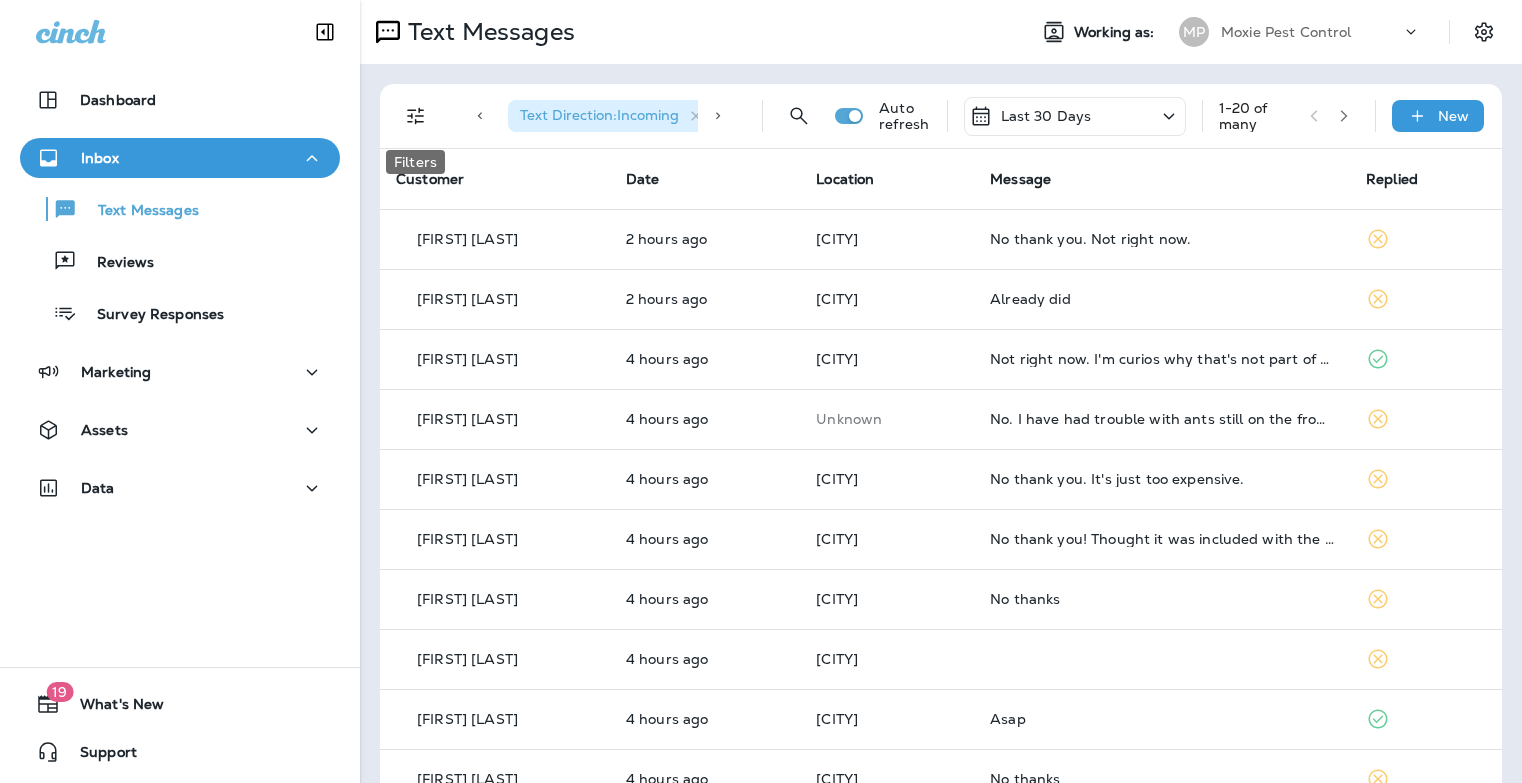 click 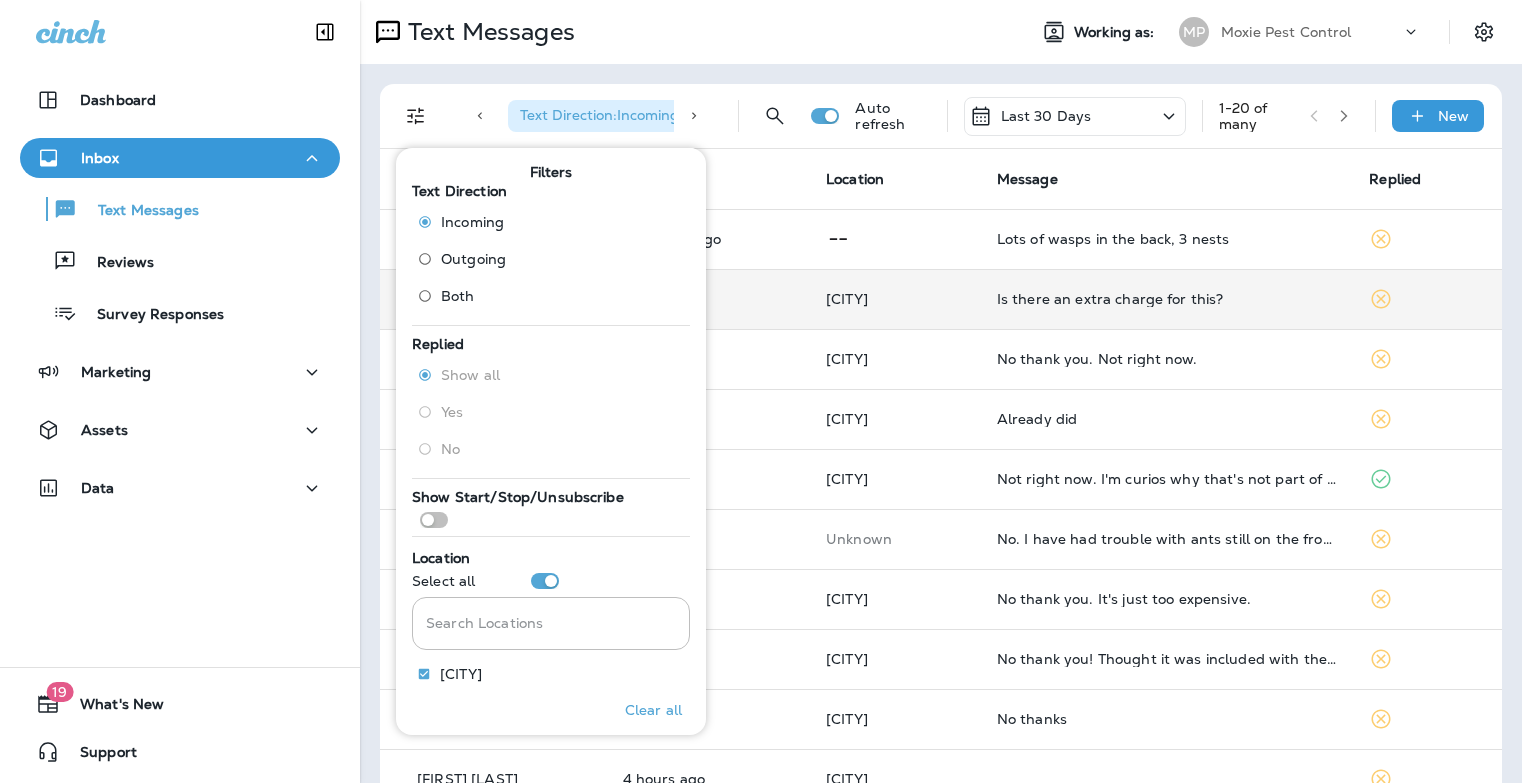 click on "Is there an extra charge for this?" at bounding box center [1167, 299] 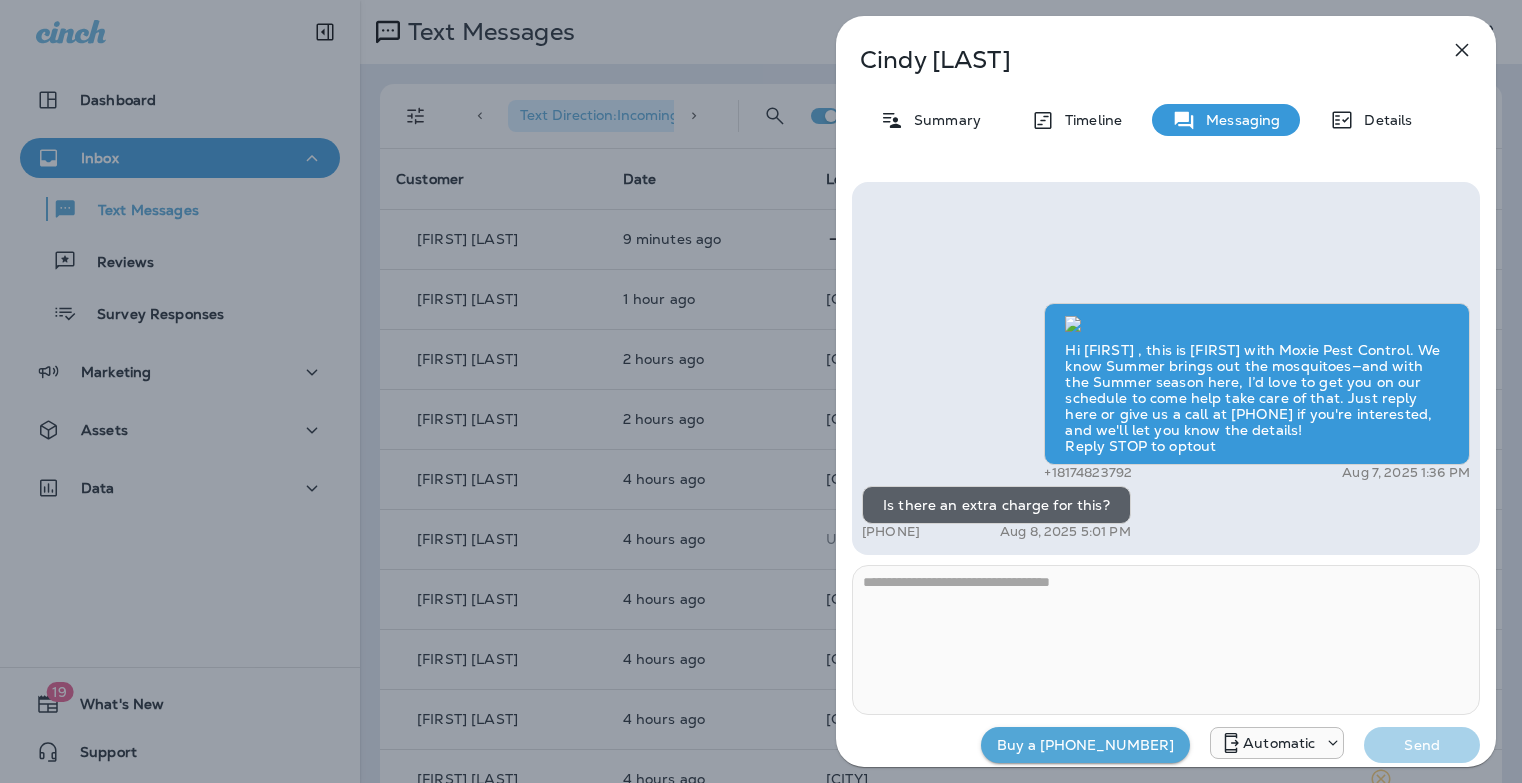 click on "**********" at bounding box center (761, 391) 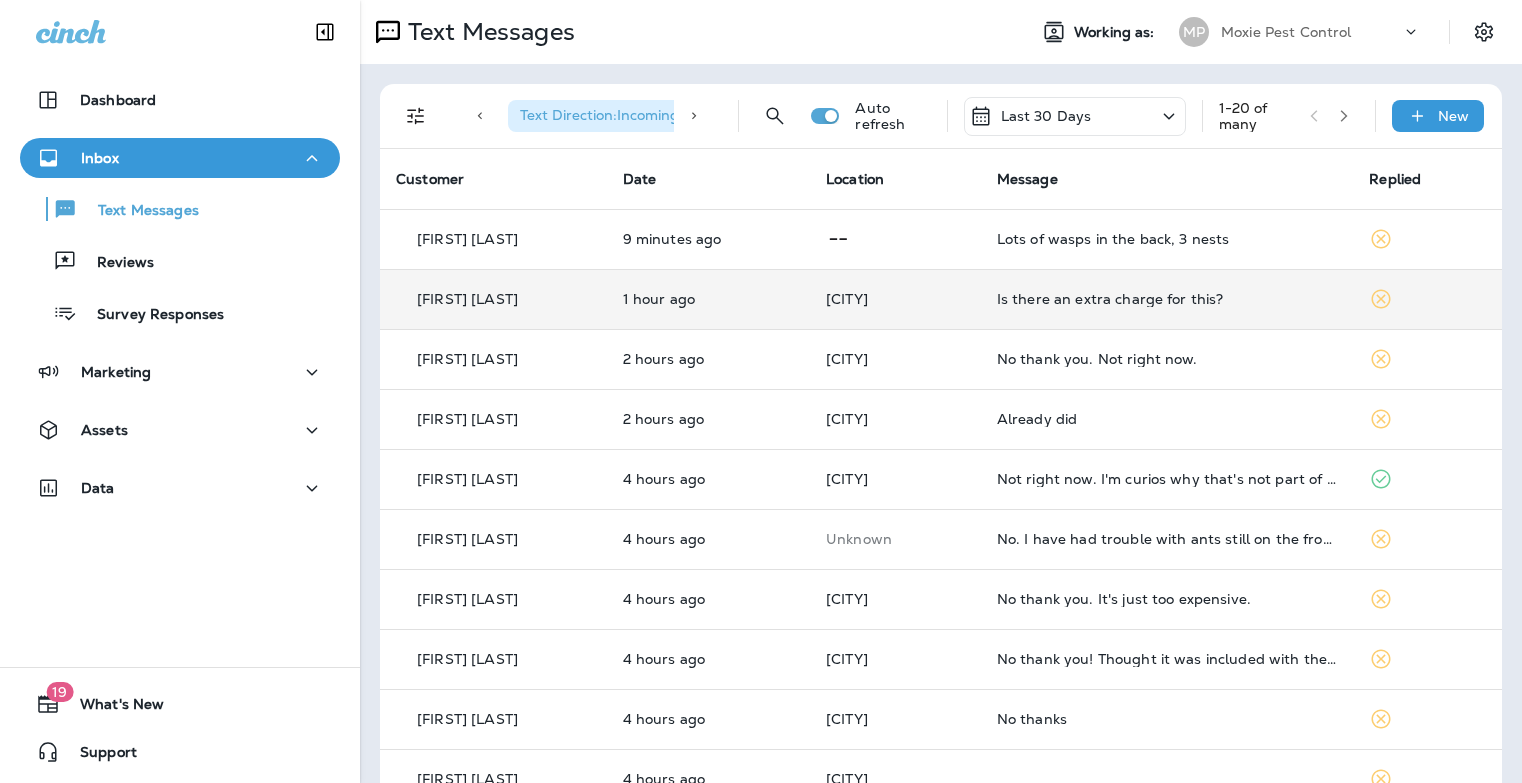 click on "Is there an extra charge for this?" at bounding box center (1167, 299) 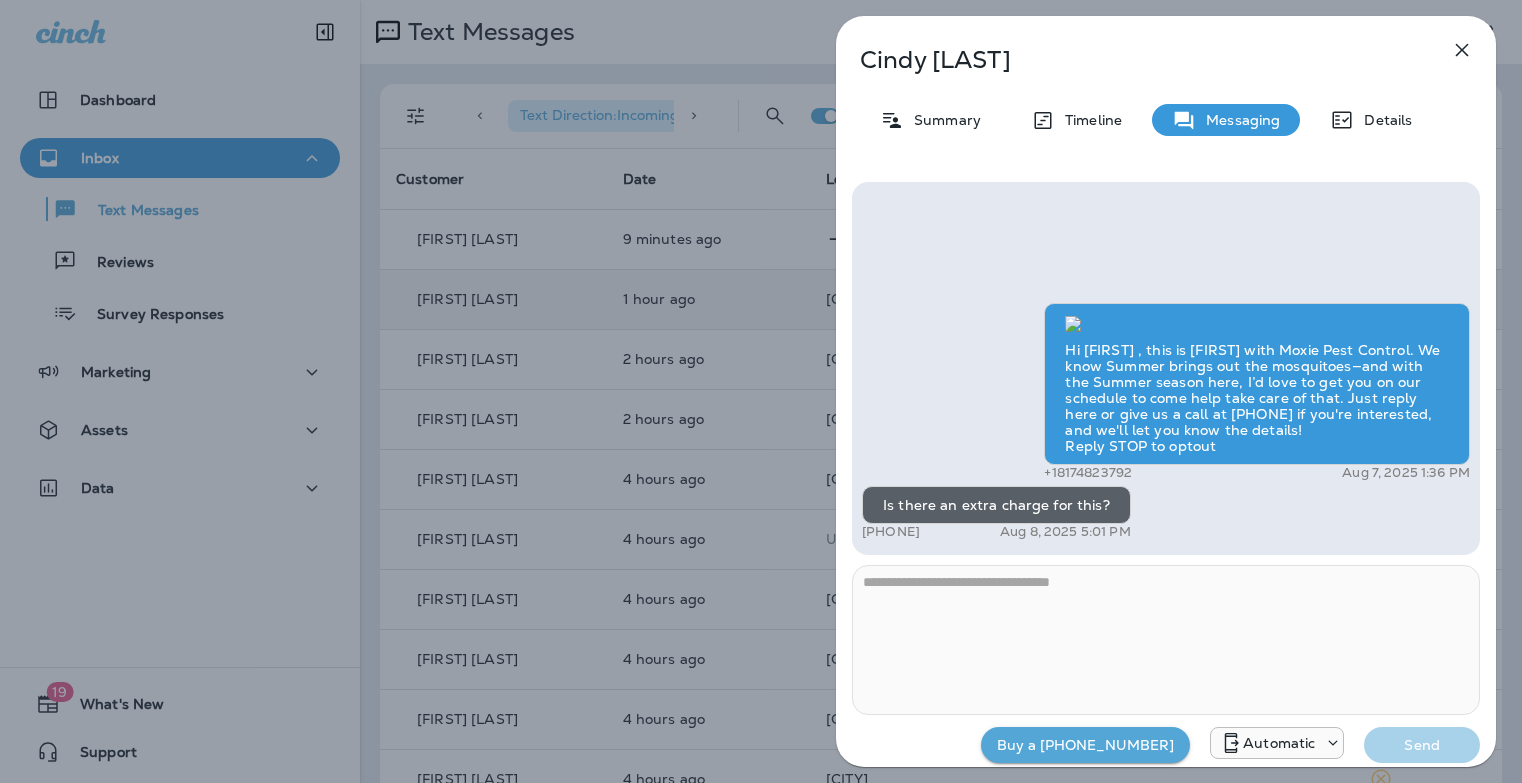 click 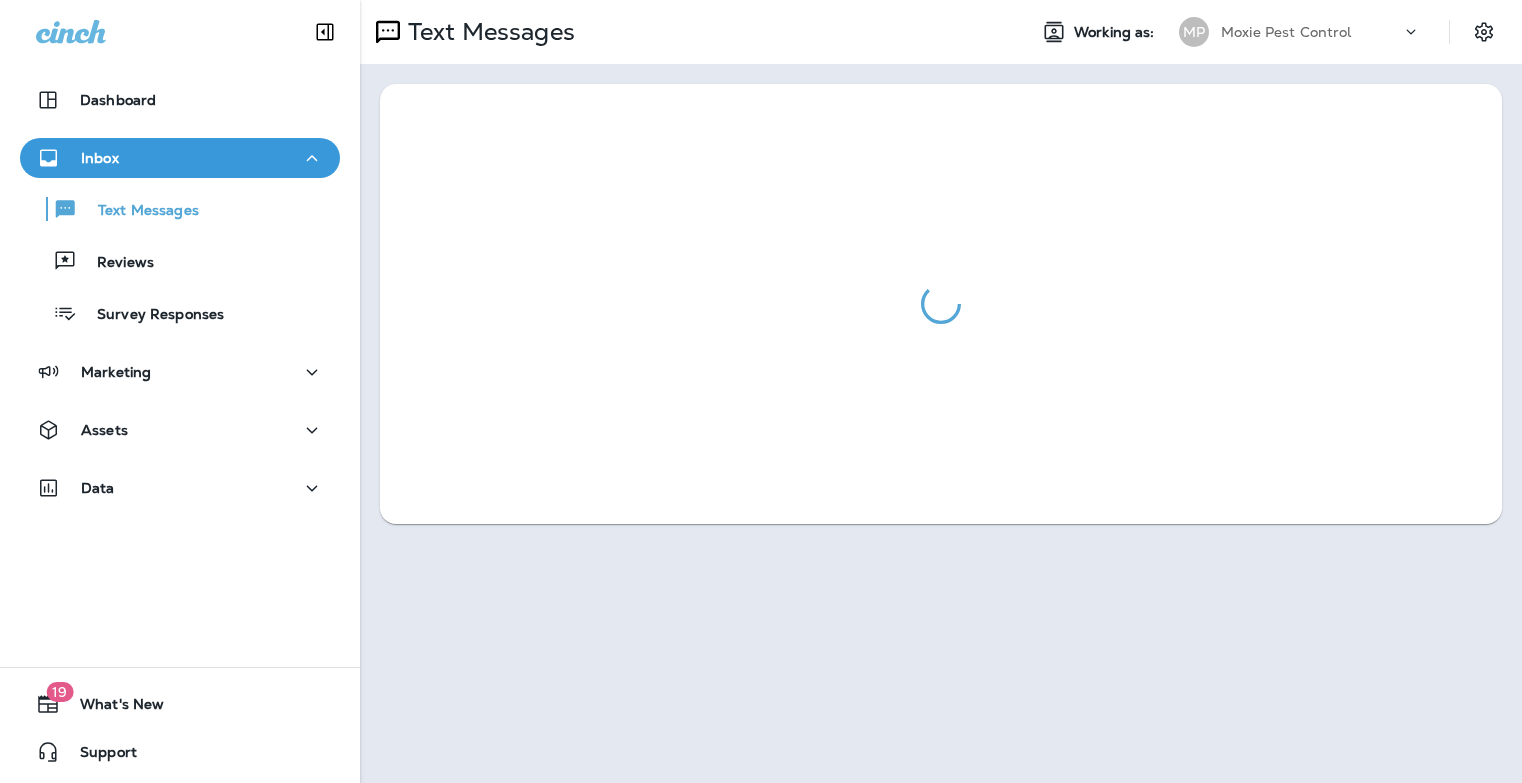 scroll, scrollTop: 0, scrollLeft: 0, axis: both 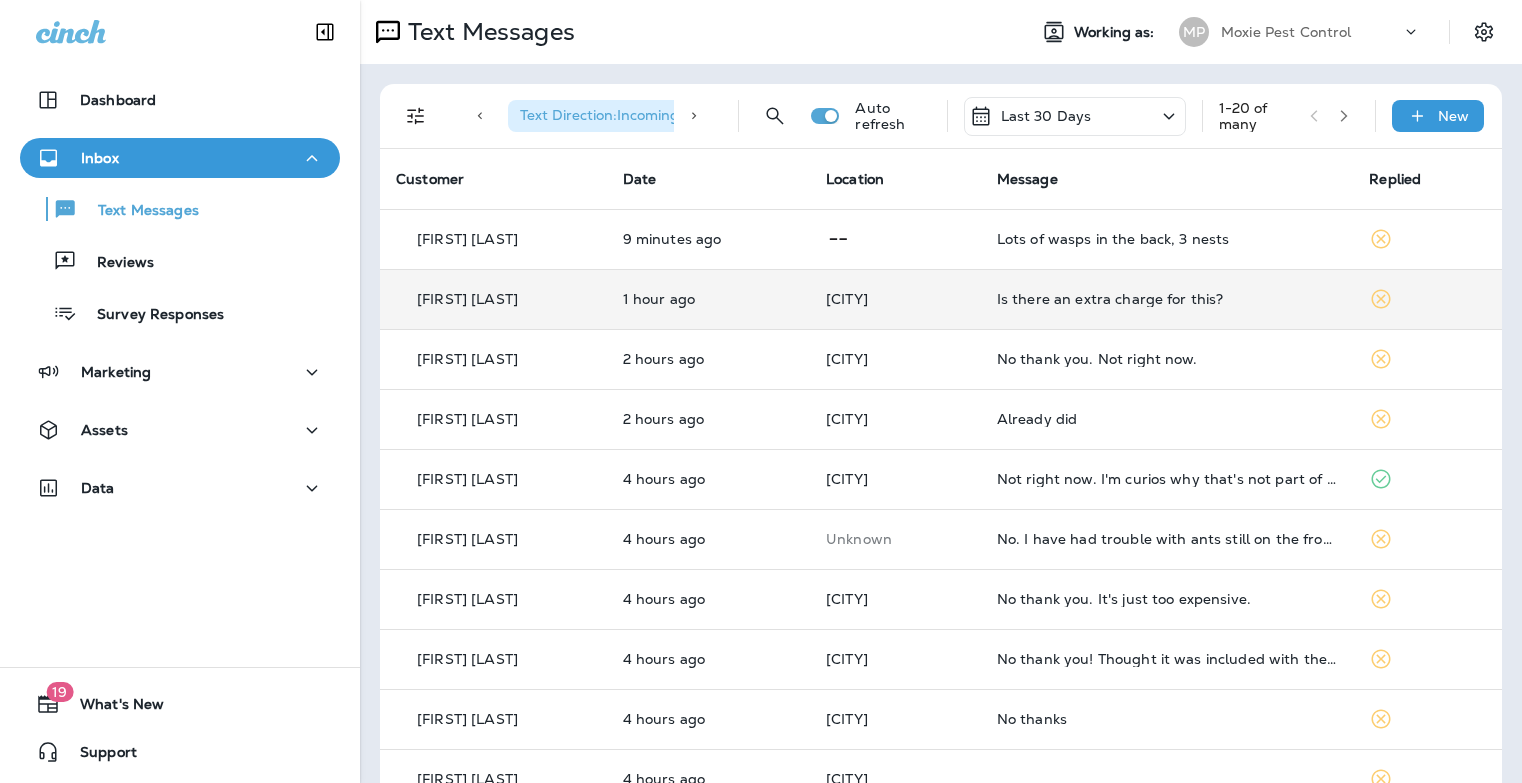 click on "Is there an extra charge for this?" at bounding box center (1167, 299) 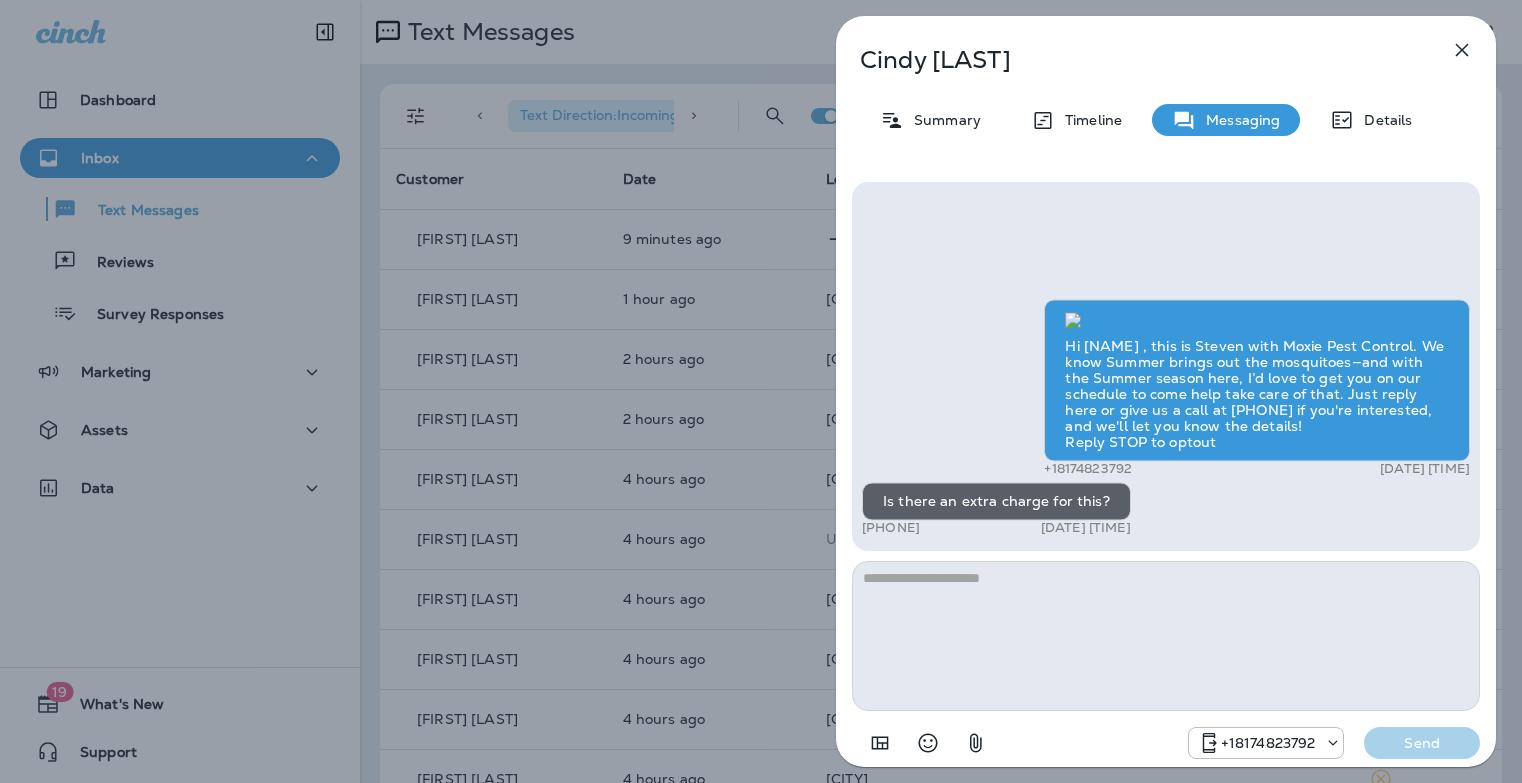 click at bounding box center (1166, 636) 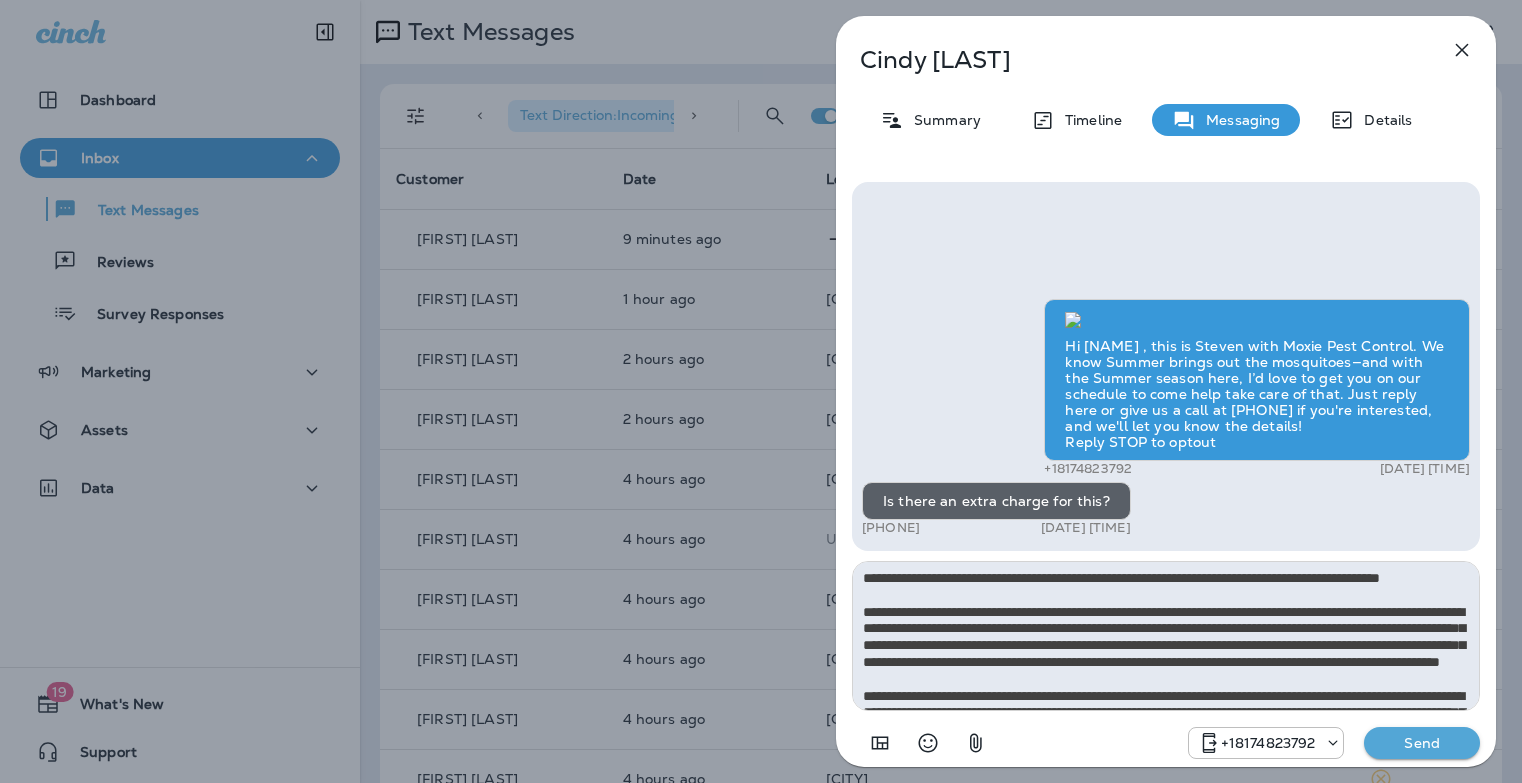 scroll, scrollTop: 112, scrollLeft: 0, axis: vertical 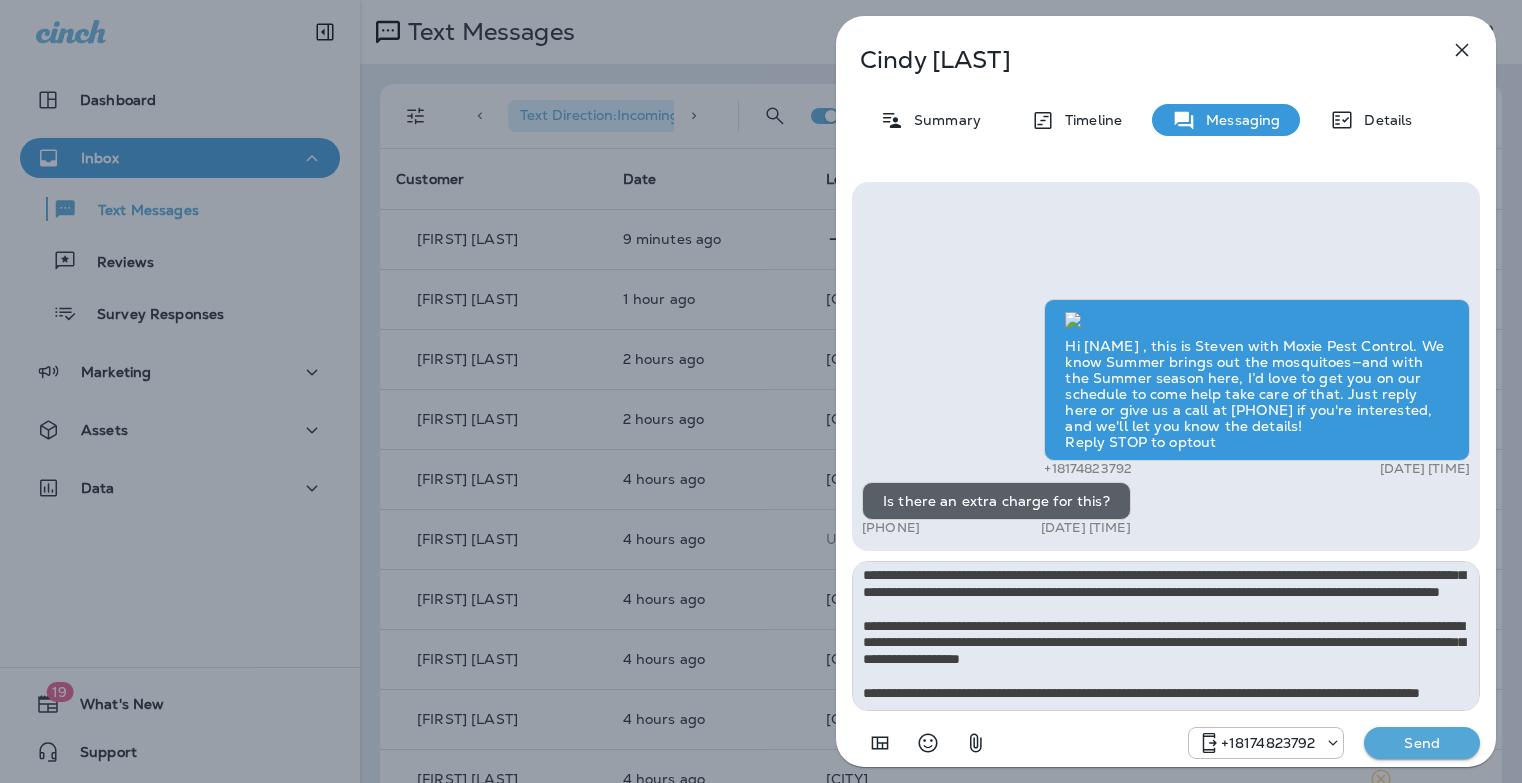 type on "**********" 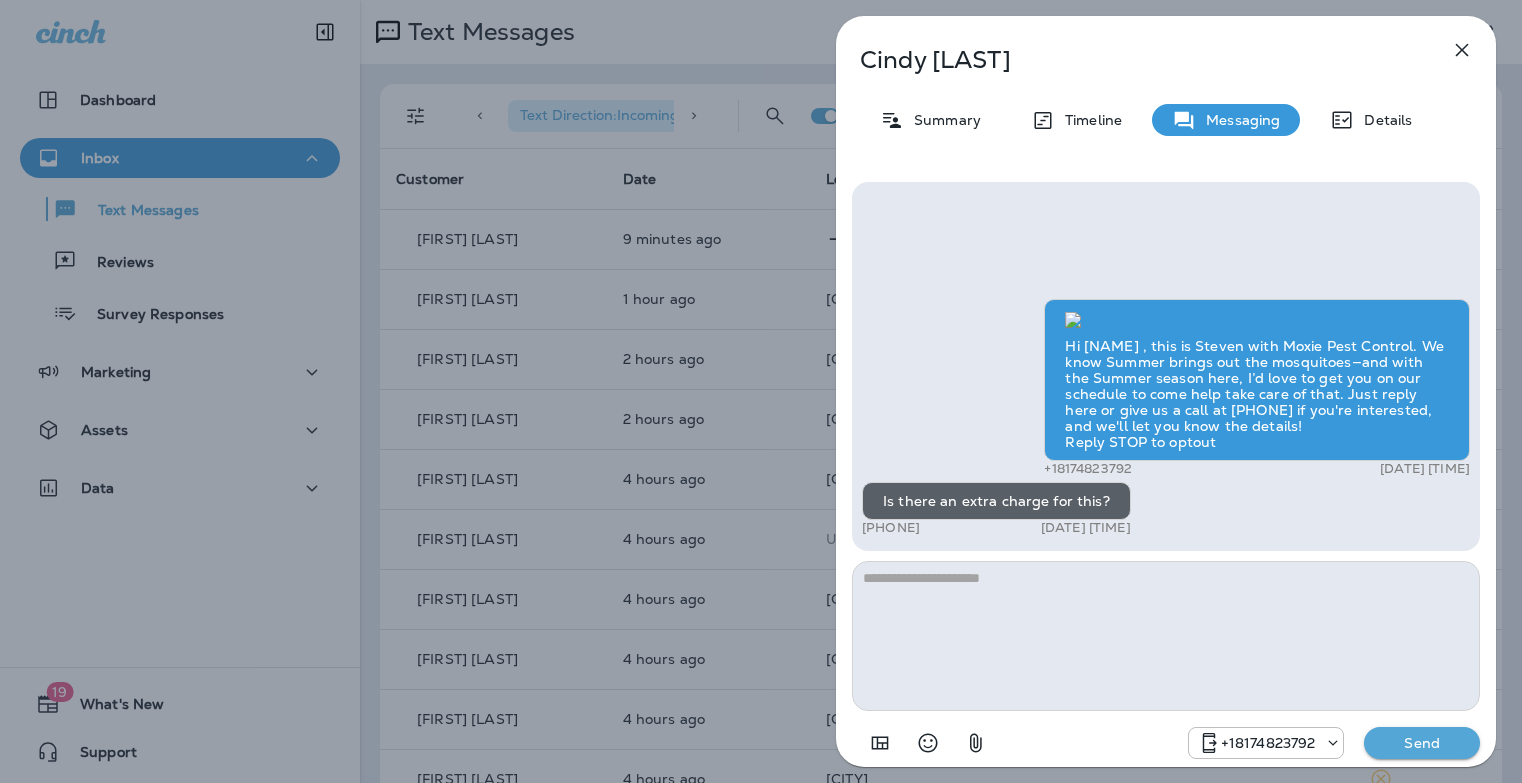 scroll, scrollTop: 0, scrollLeft: 0, axis: both 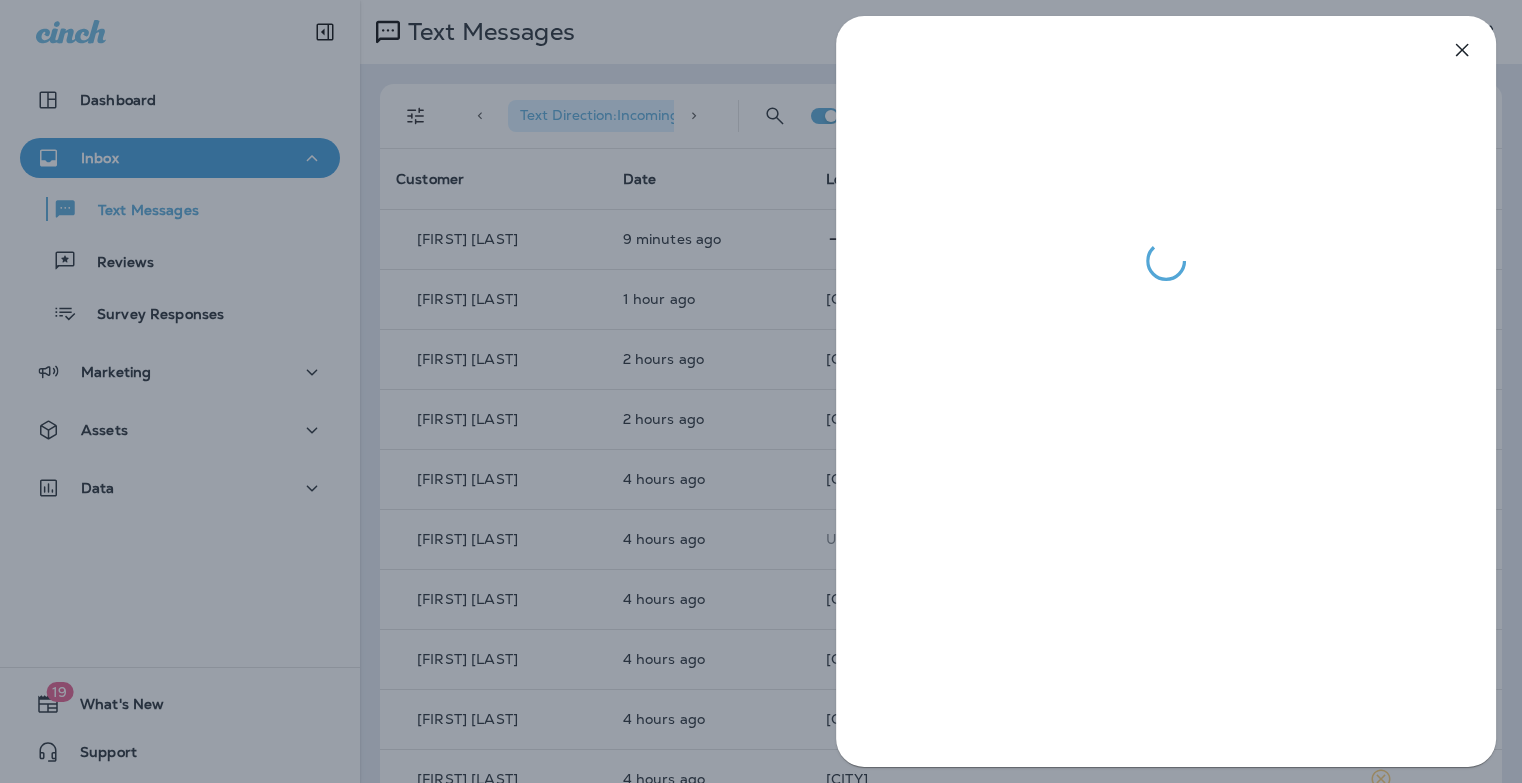 drag, startPoint x: 612, startPoint y: 428, endPoint x: 739, endPoint y: 406, distance: 128.89143 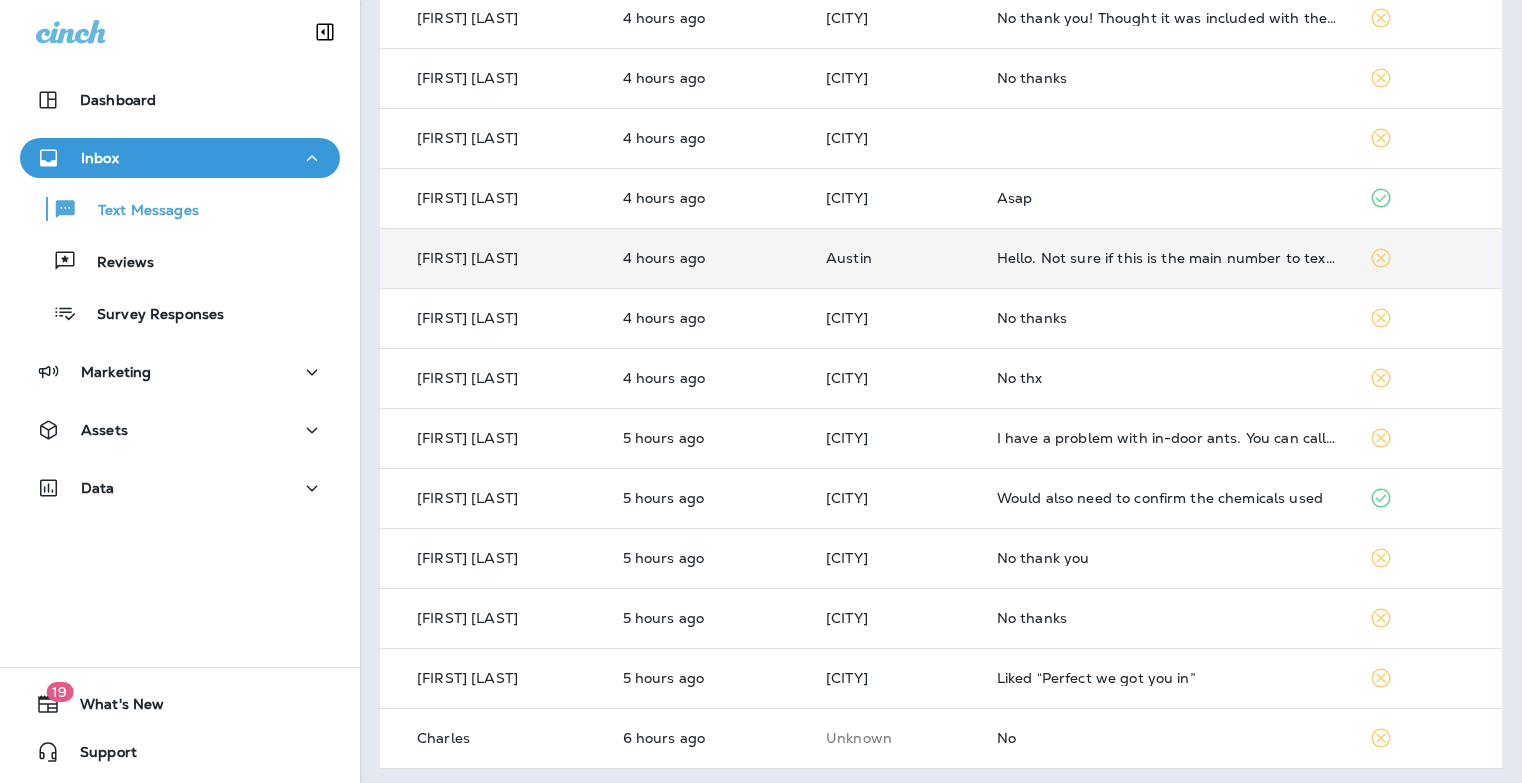 scroll, scrollTop: 647, scrollLeft: 0, axis: vertical 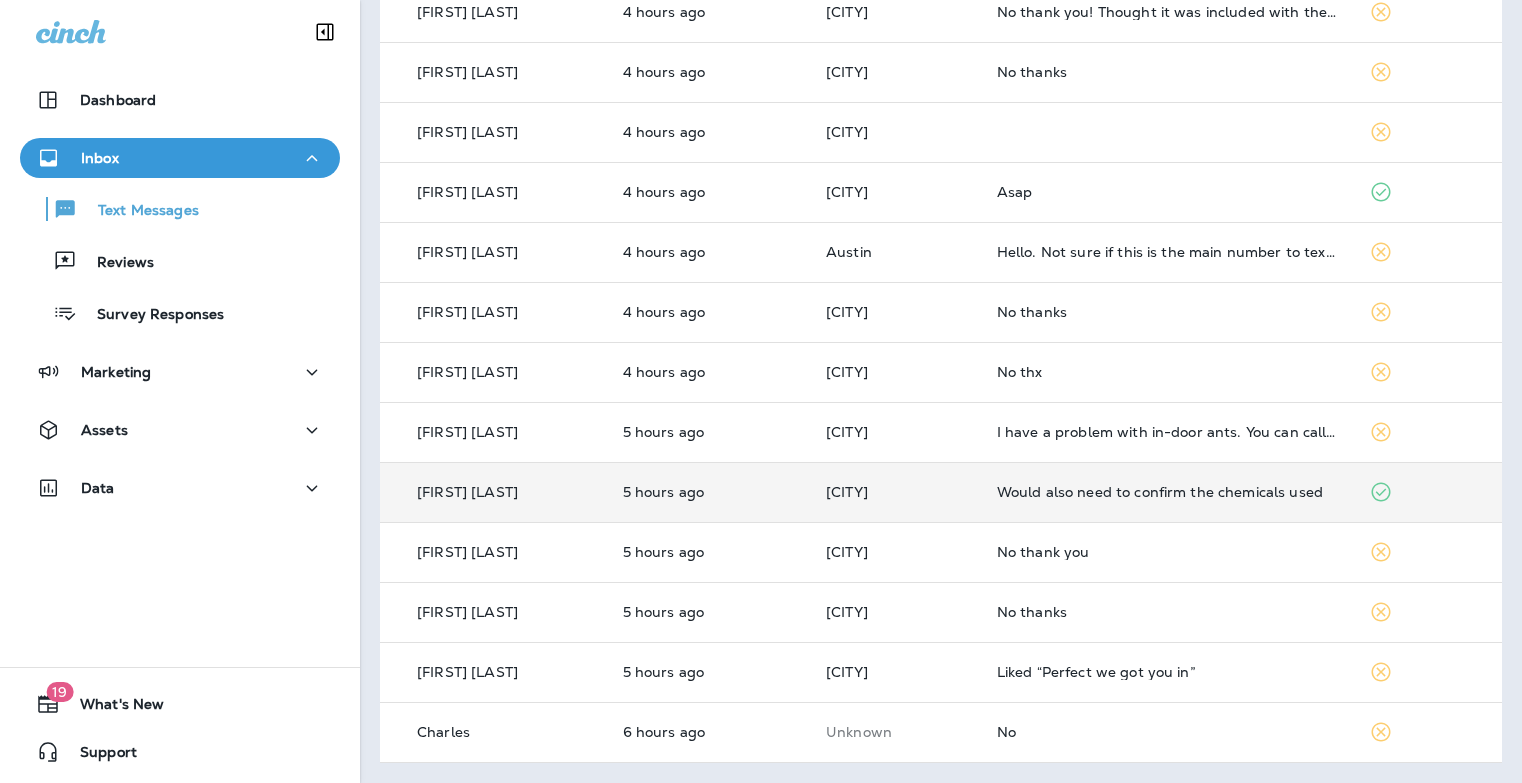 click on "Would also need to confirm the chemicals used" at bounding box center (1167, 492) 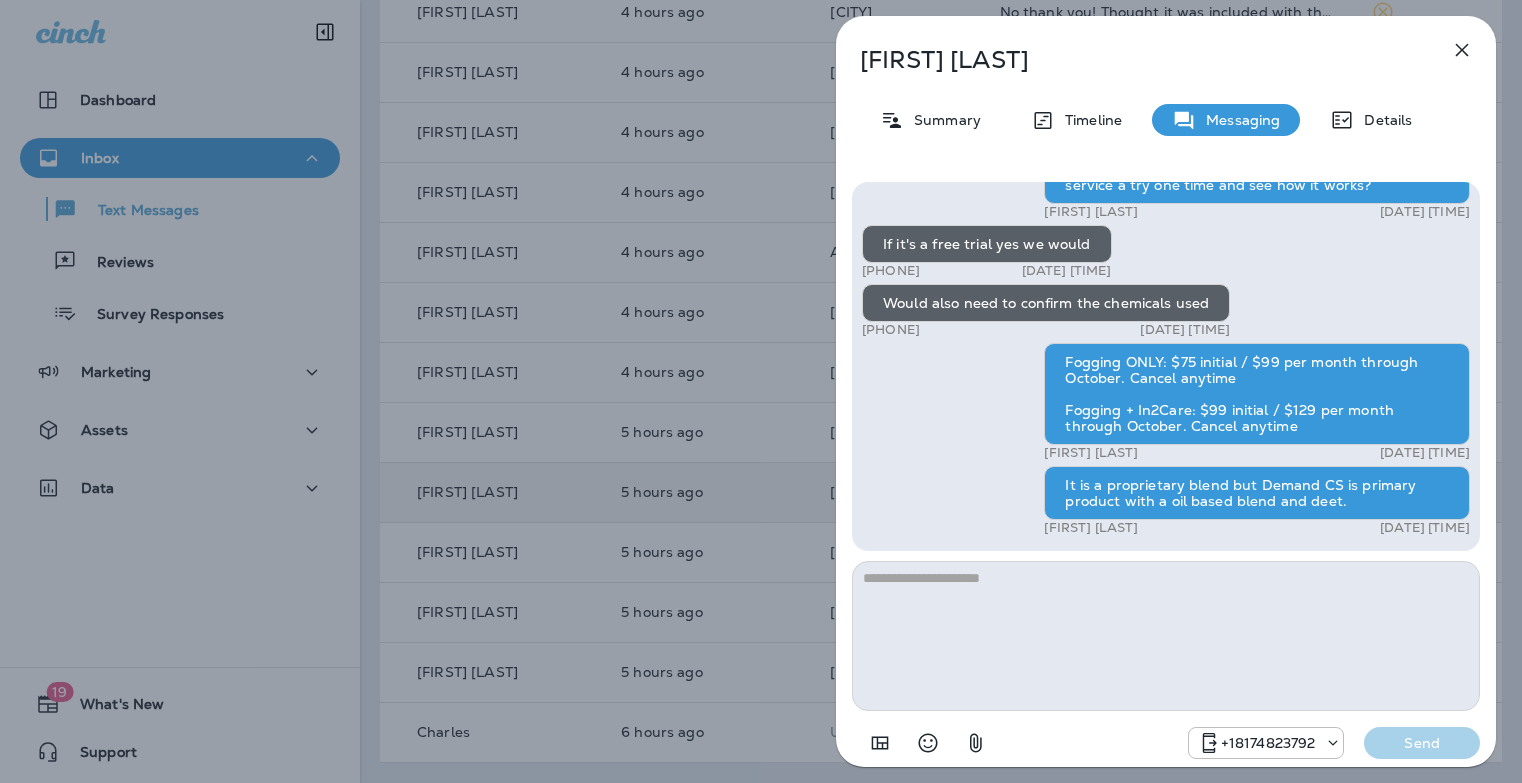click on "[FIRST]   [LAST] Summary   Timeline   Messaging   Details   Hi,  [FIRST], this is Cameron with Moxie Pest Control. We know Summer brings out the mosquitoes—and with the Summer season here, I’d love to get you on our schedule to come help take care of that. Just reply here if you're interested, and I'll let you know the details!
Reply STOP to optout [PHONE] [DATE] [TIME] How much? [PHONE] [DATE] [TIME] Just checking in,  [FIRST] . Our mosquito service is extremely effective, and it's totally pet and family friendly! We get awesome reviews on it.  Want me to send you more details?
Reply STOP to optout [PHONE] [DATE] [TIME] How much  [PHONE] [DATE] [TIME] [FIRST] [LAST] [DATE] [TIME] Ok [PHONE] [DATE] [TIME] Good morning! I haven’t  heard from you, I was wondering if you would like to give our mosquito service a try one time and see how it works? [FIRST] [LAST] [DATE] [TIME] [FIRST] [LAST] [DATE] [TIME] [PHONE] Send" at bounding box center [761, 391] 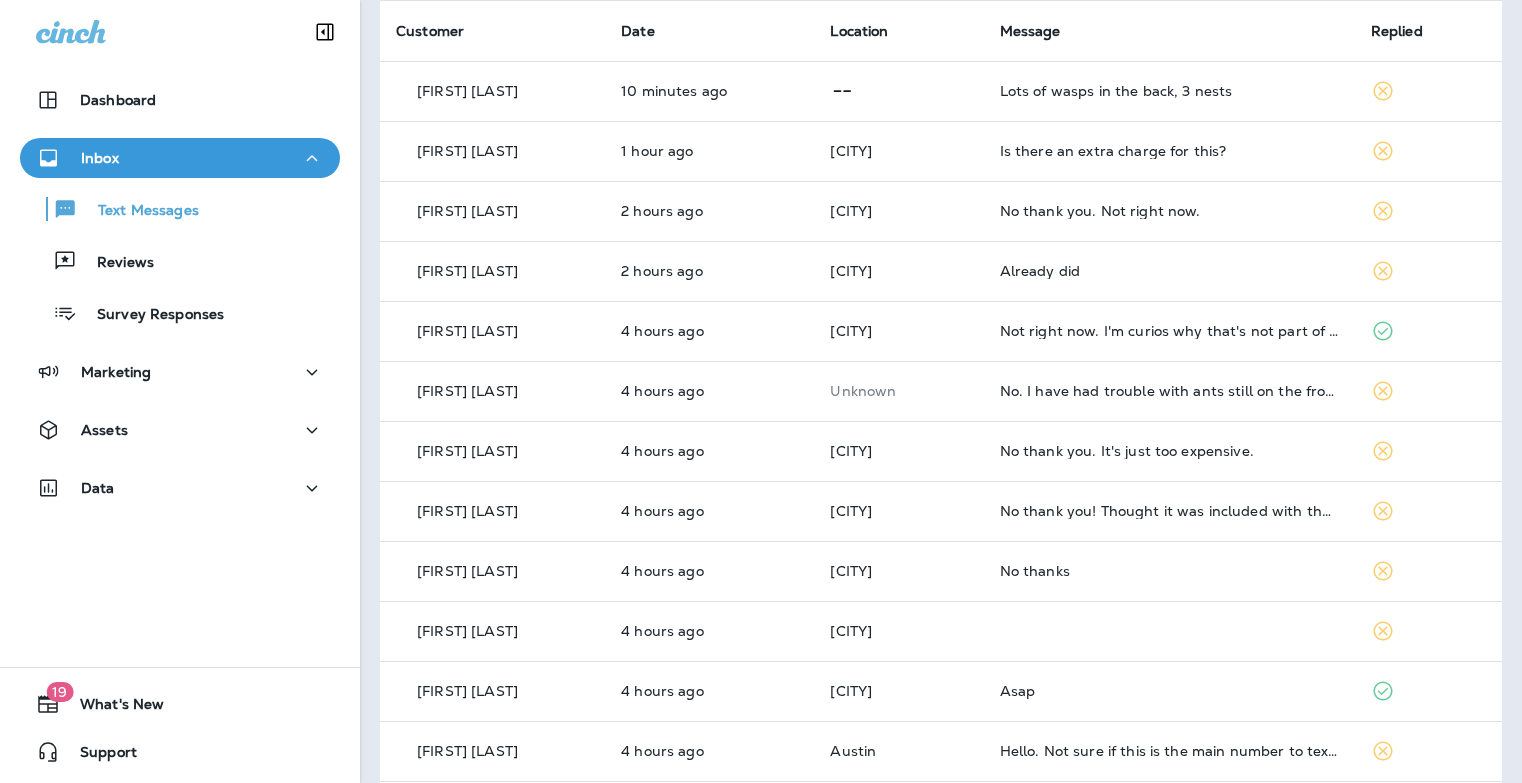 scroll, scrollTop: 0, scrollLeft: 0, axis: both 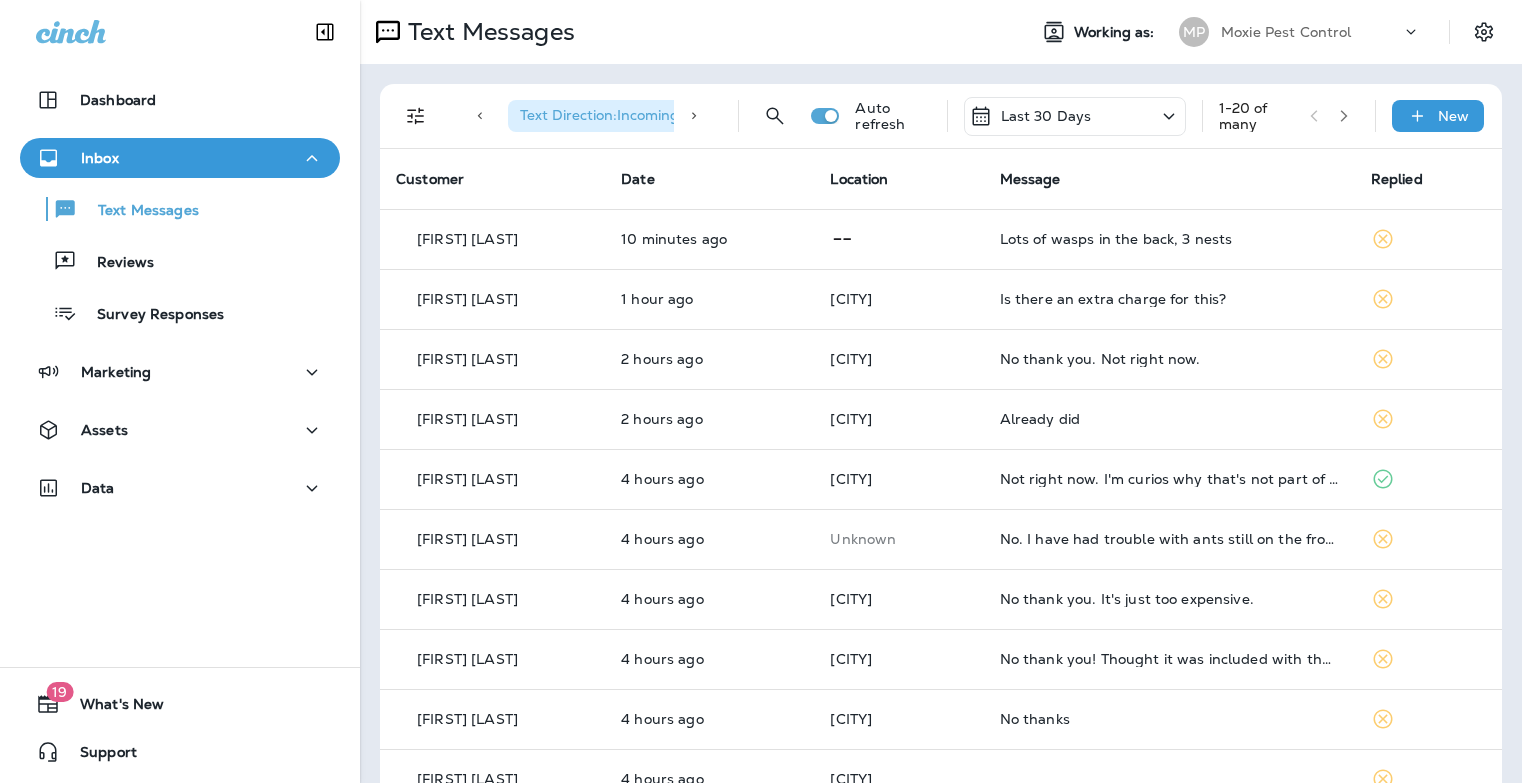 click 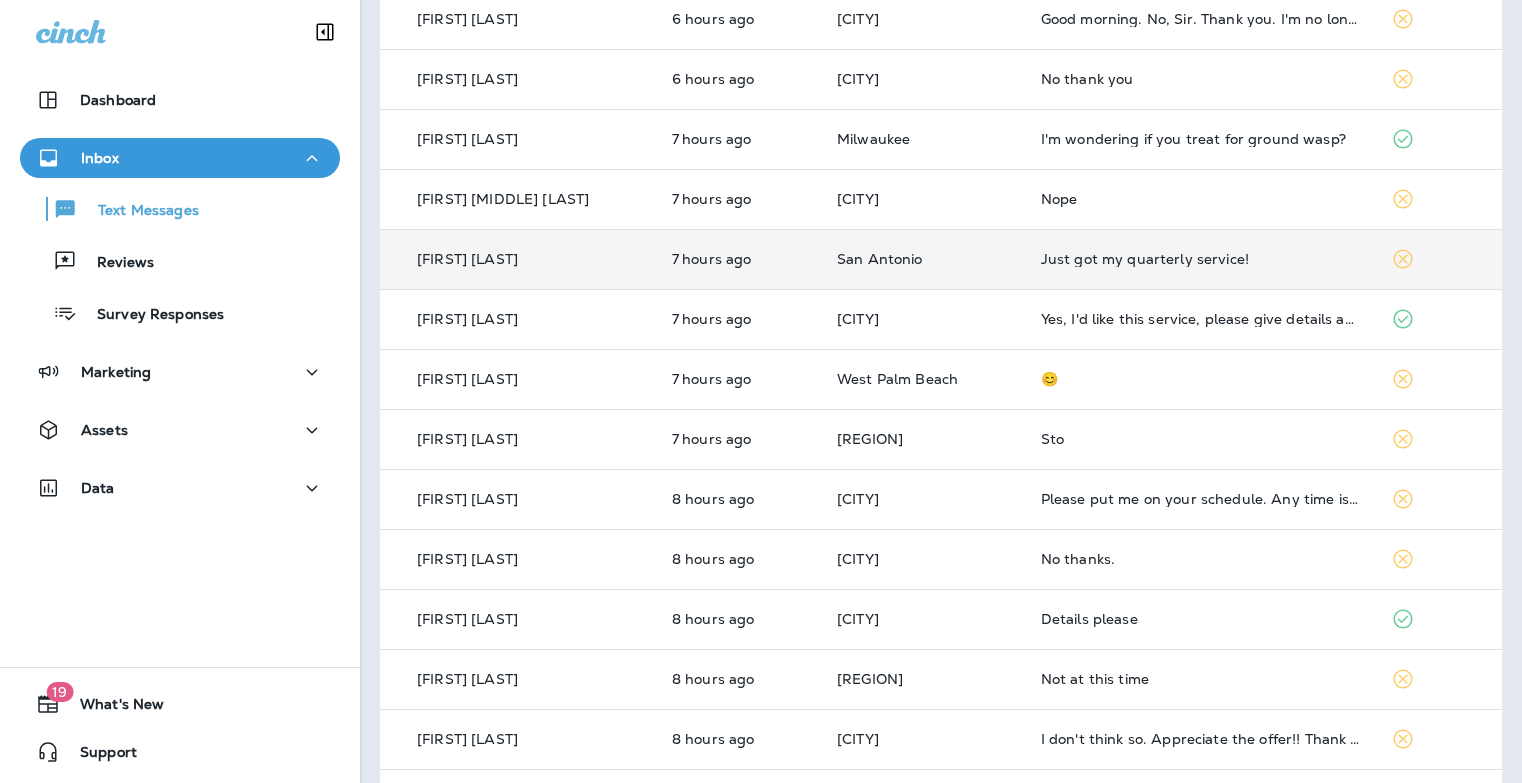 scroll, scrollTop: 475, scrollLeft: 0, axis: vertical 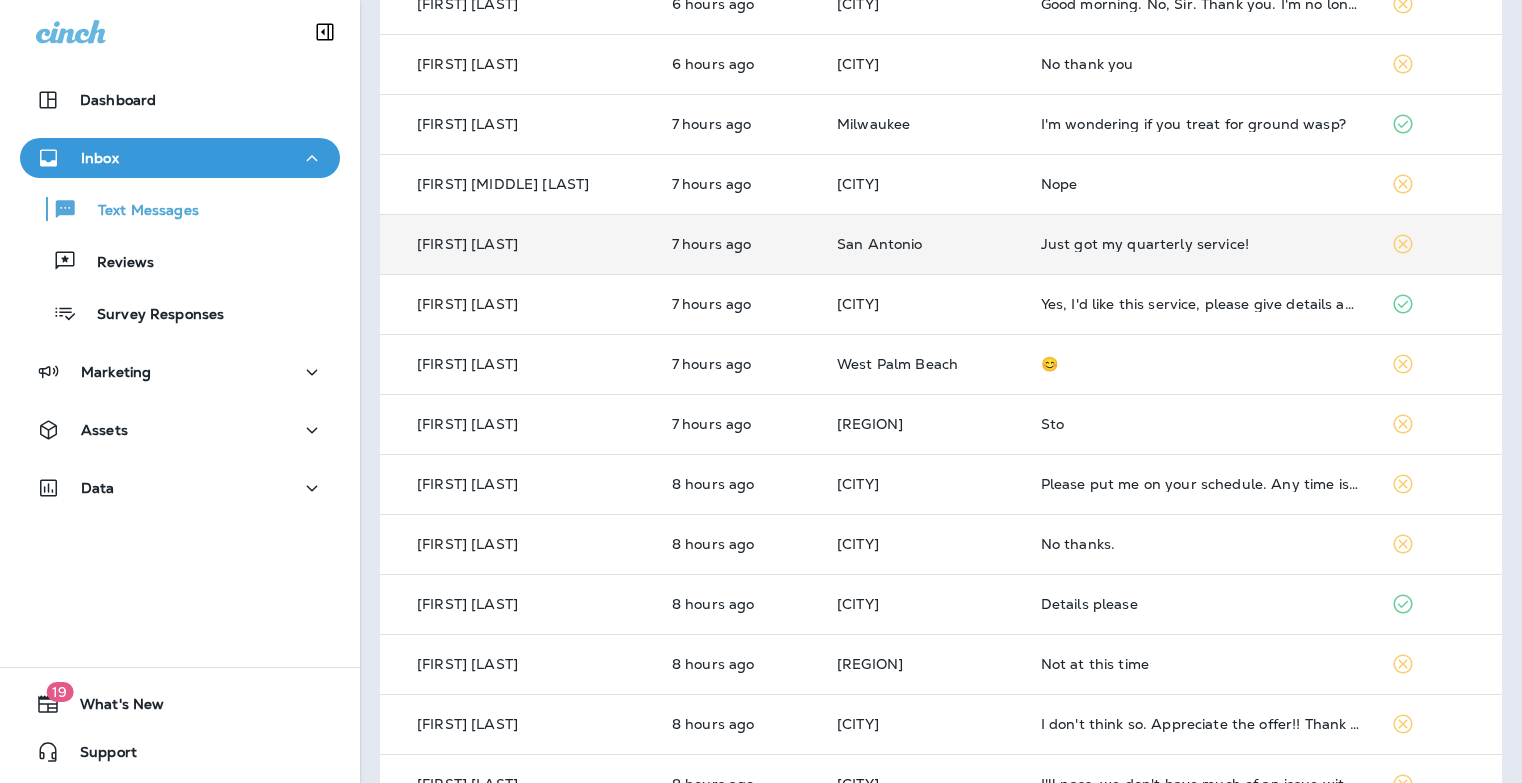 click on "Just got my quarterly service!" at bounding box center [1200, 244] 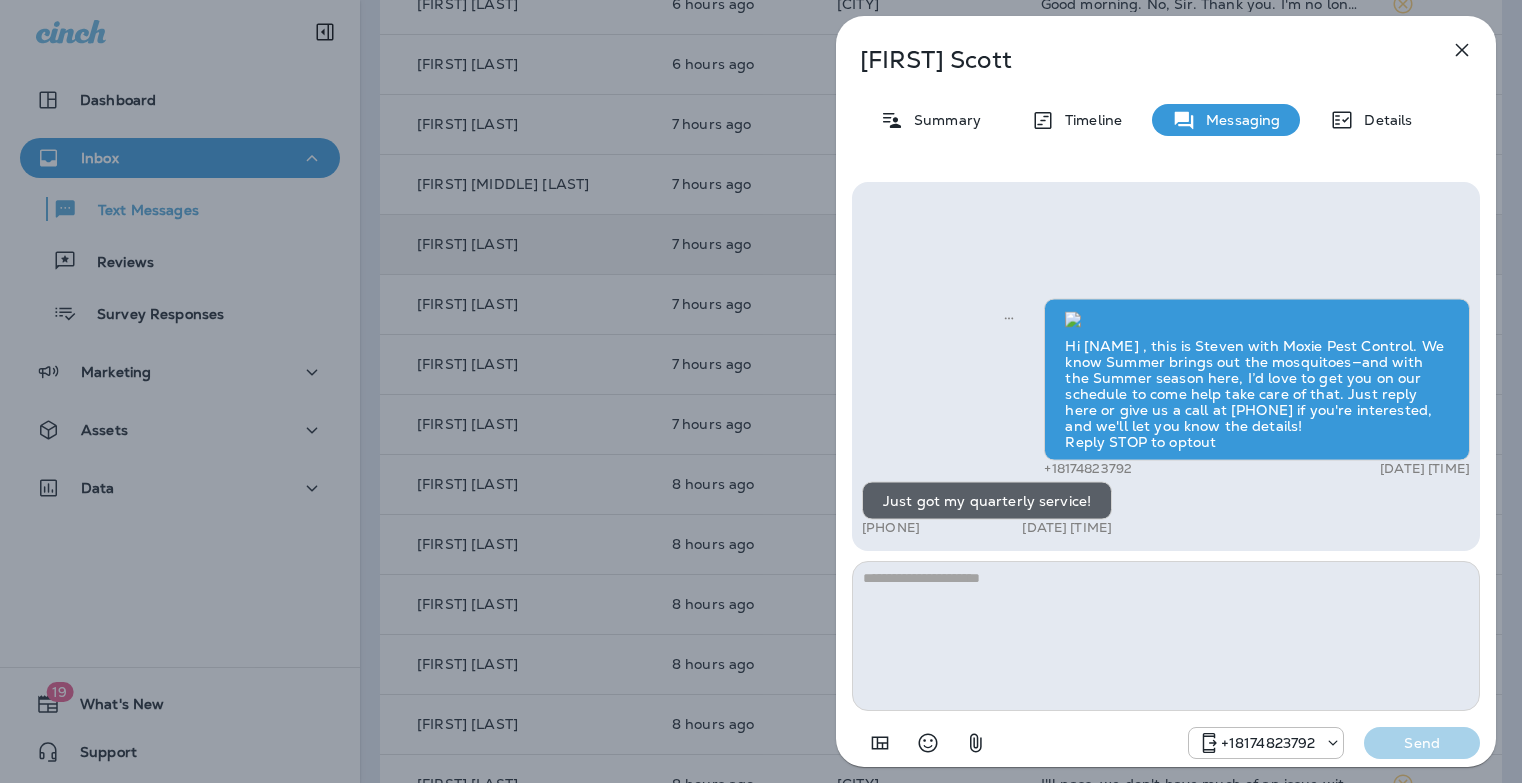 click at bounding box center (1166, 636) 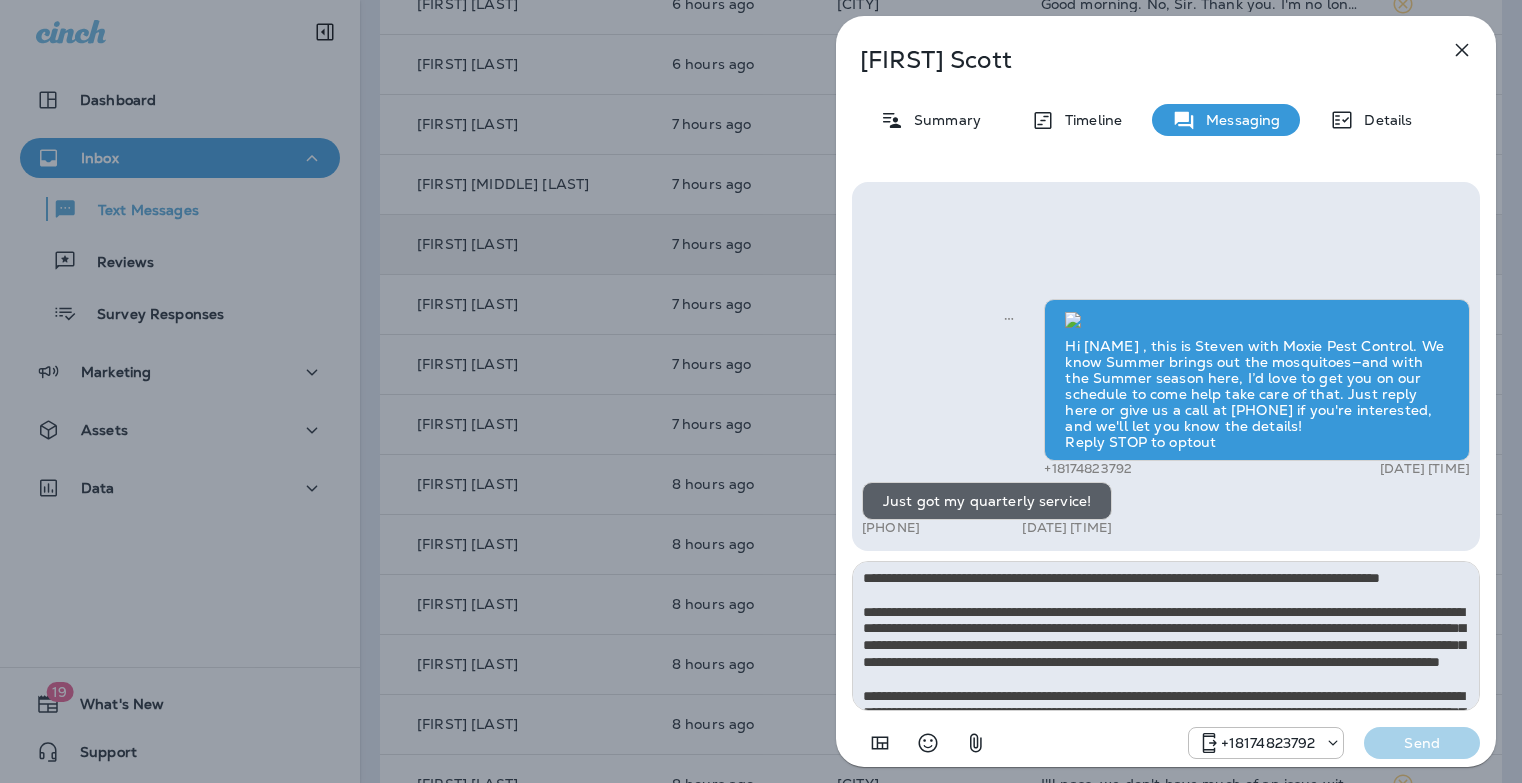 scroll, scrollTop: 112, scrollLeft: 0, axis: vertical 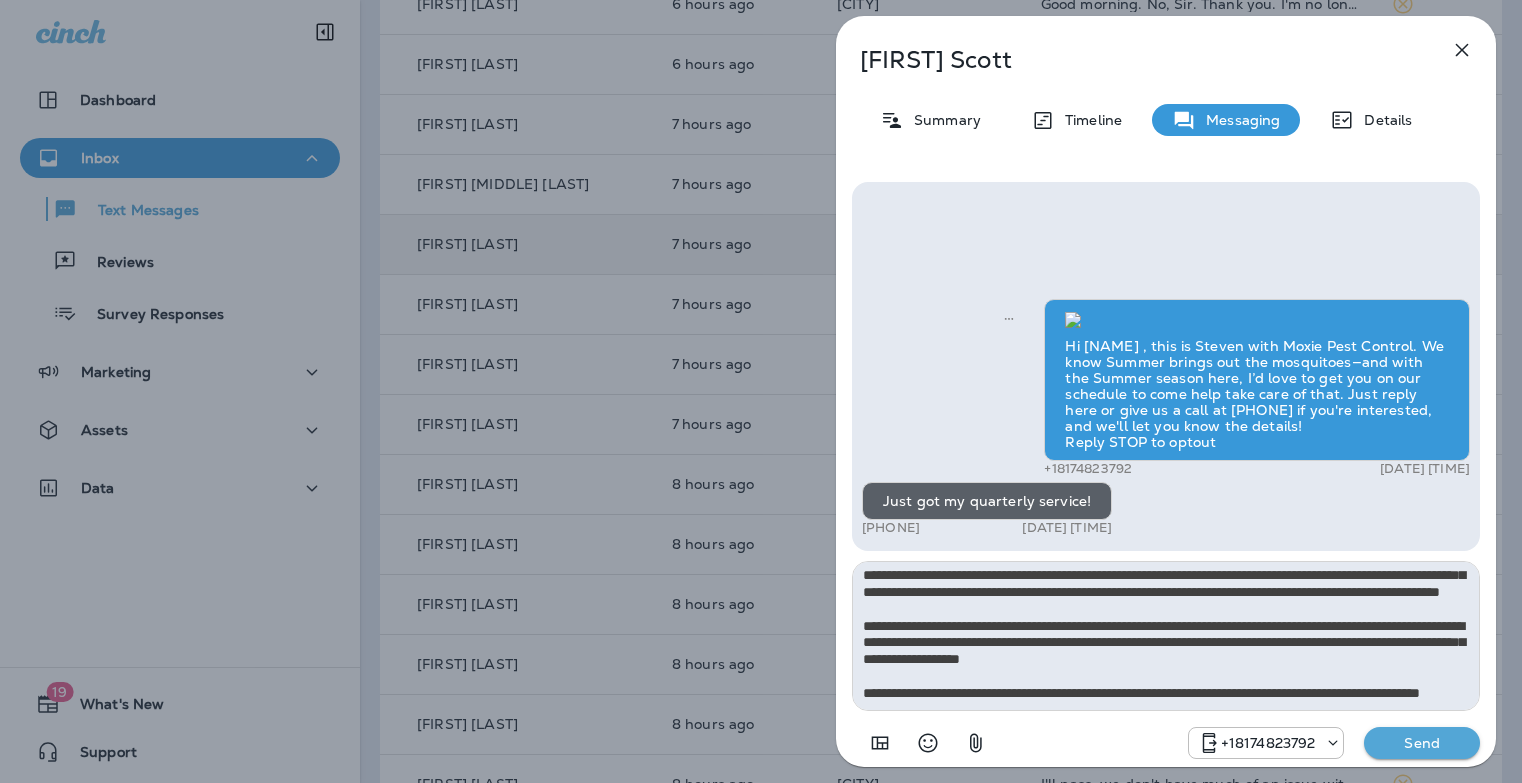 type on "**********" 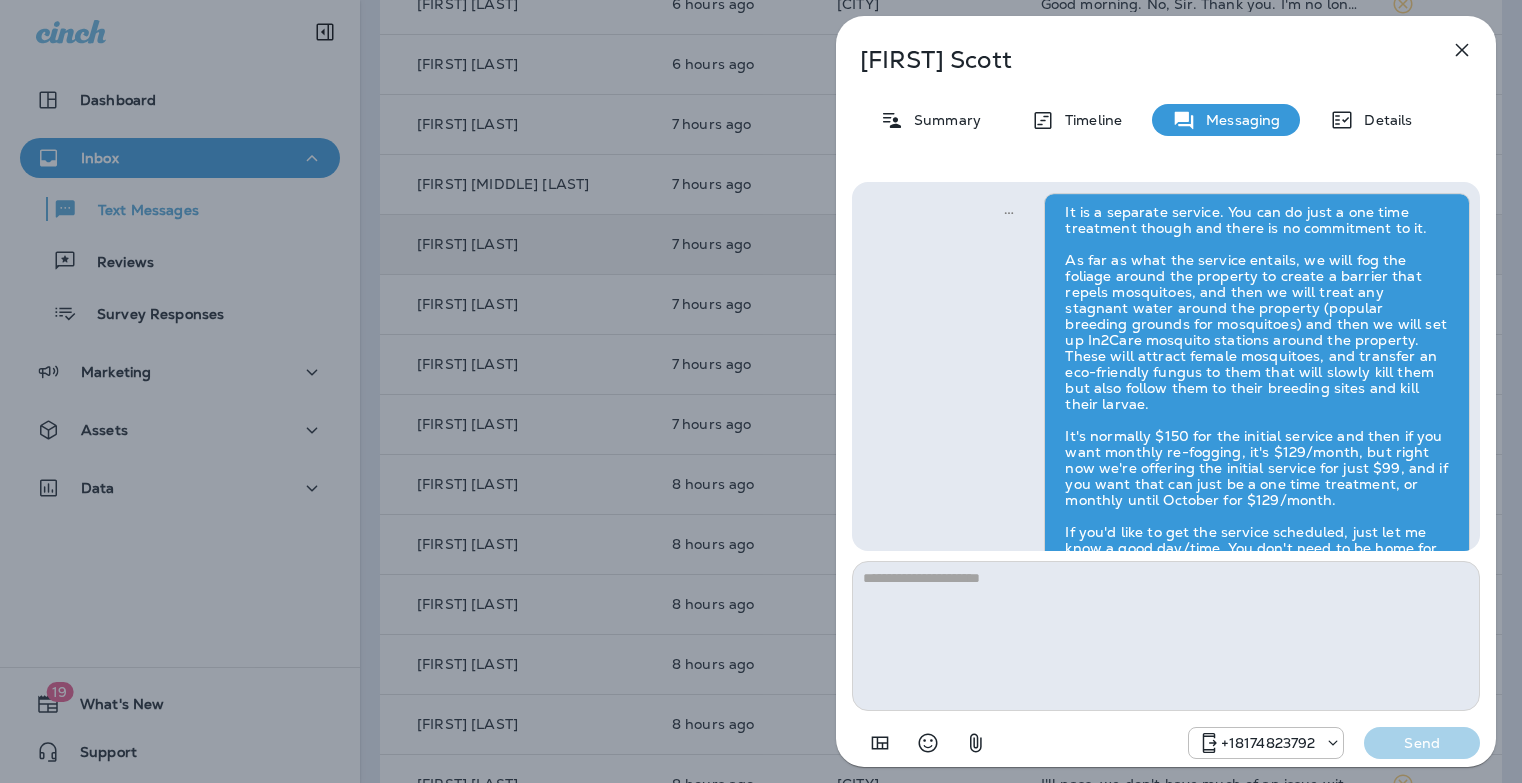 scroll, scrollTop: 0, scrollLeft: 0, axis: both 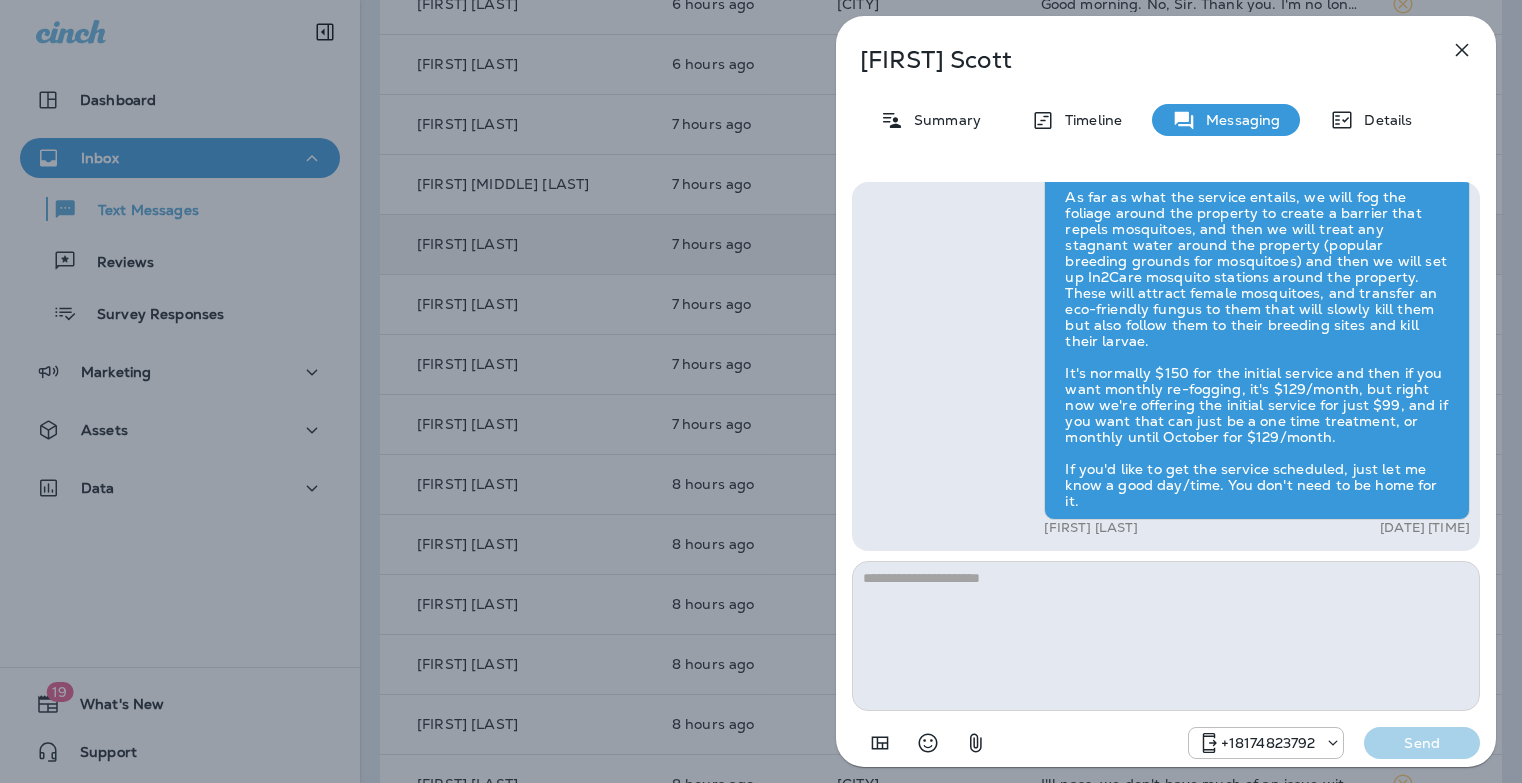 click on "[FIRST] [LAST] Summary   Timeline   Messaging   Details     Hi [NAME] , this is Steven with Moxie Pest Control. We know Summer brings out the mosquitoes—and with the Summer season here, I’d love to get you on our schedule to come help take care of that. Just reply here or give us a call at [PHONE] if you're interested, and we'll let you know the details!
Reply STOP to optout [PHONE] [DATE] [TIME] Just got my quarterly service! [PHONE] [DATE] [TIME]   [FIRST] [LAST] [DATE] [TIME] [PHONE] Send" at bounding box center (761, 391) 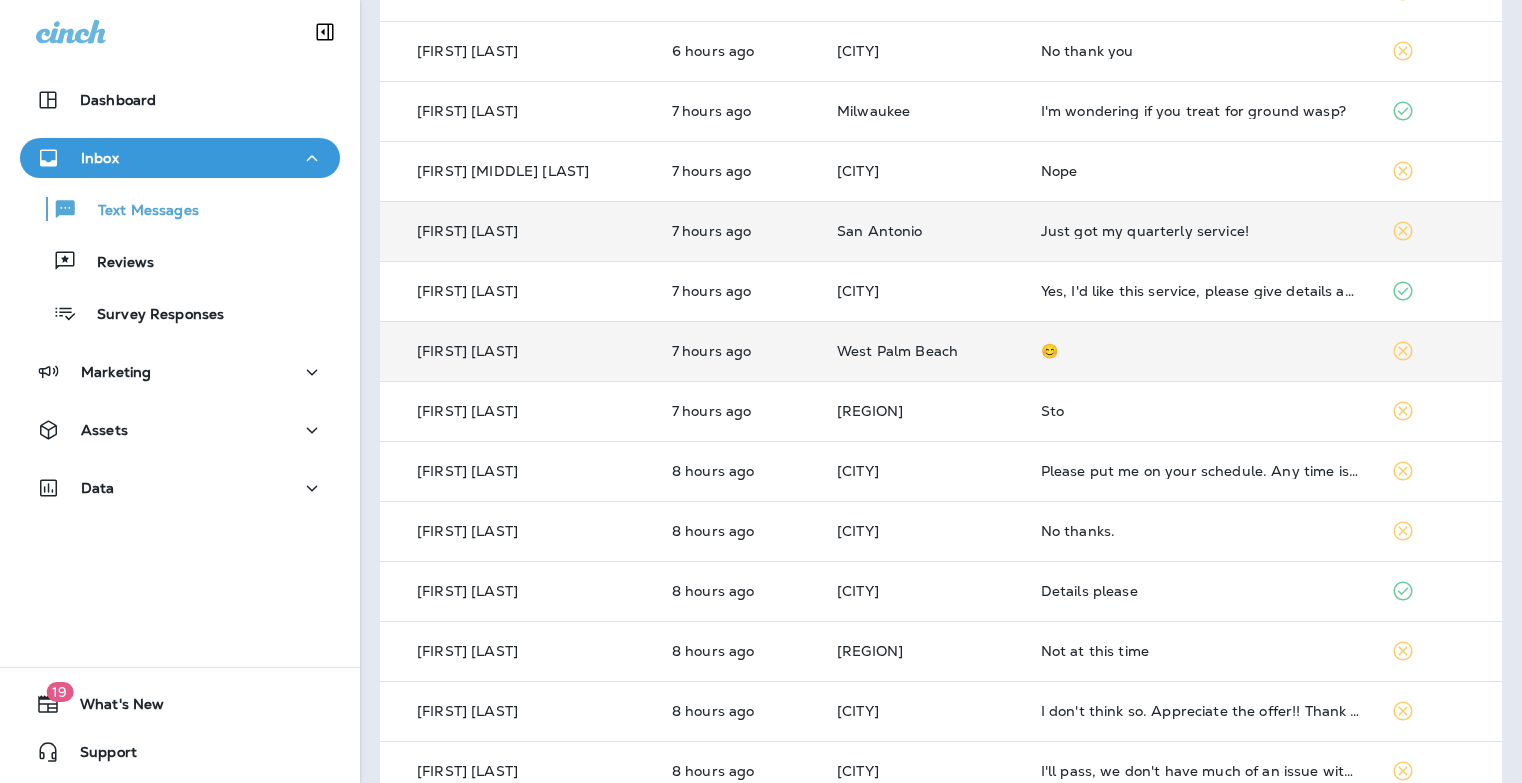scroll, scrollTop: 506, scrollLeft: 0, axis: vertical 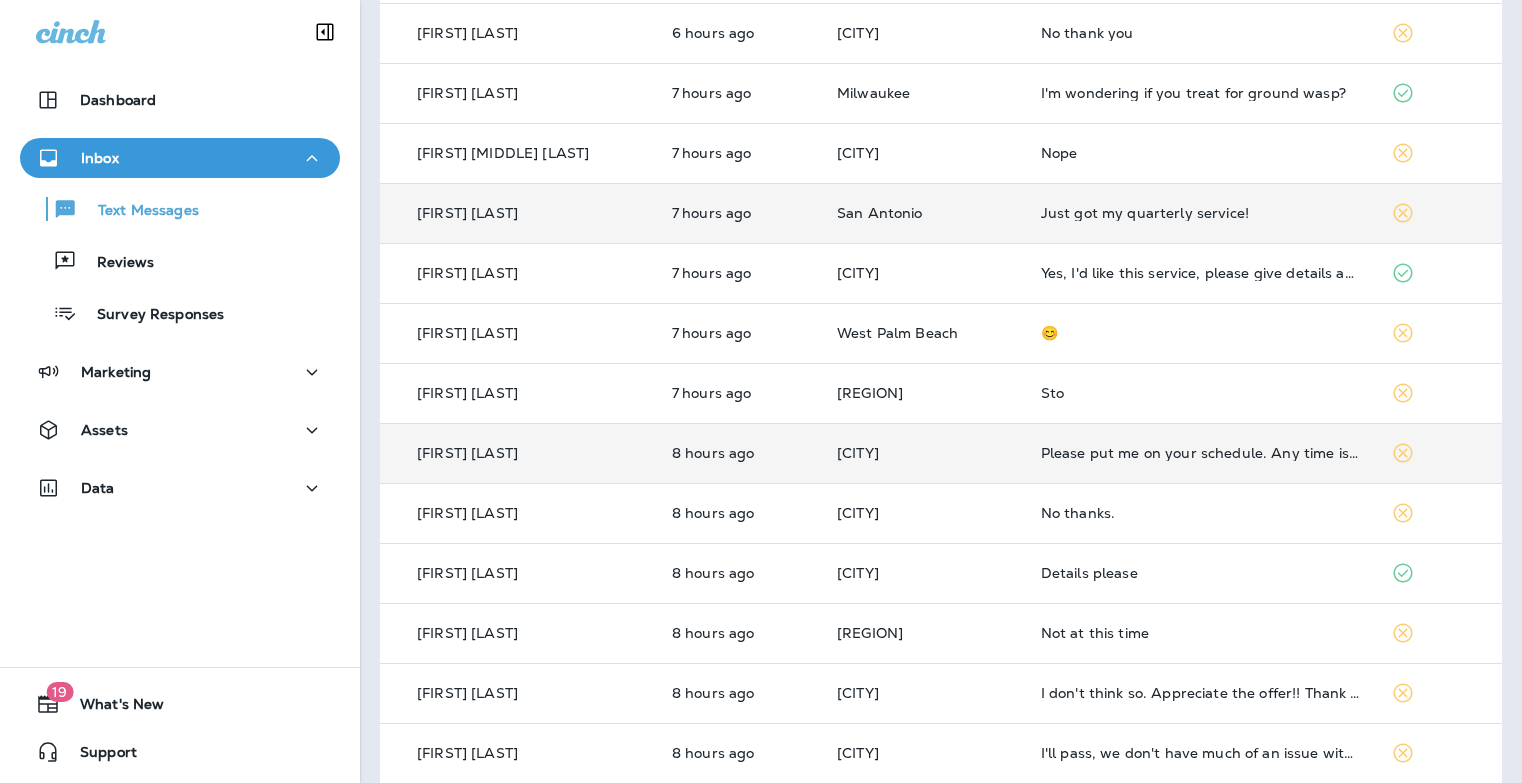 click on "Please put me on your schedule. Any time is fine, we don't need to be here for an outside spray. Thank you" at bounding box center (1200, 453) 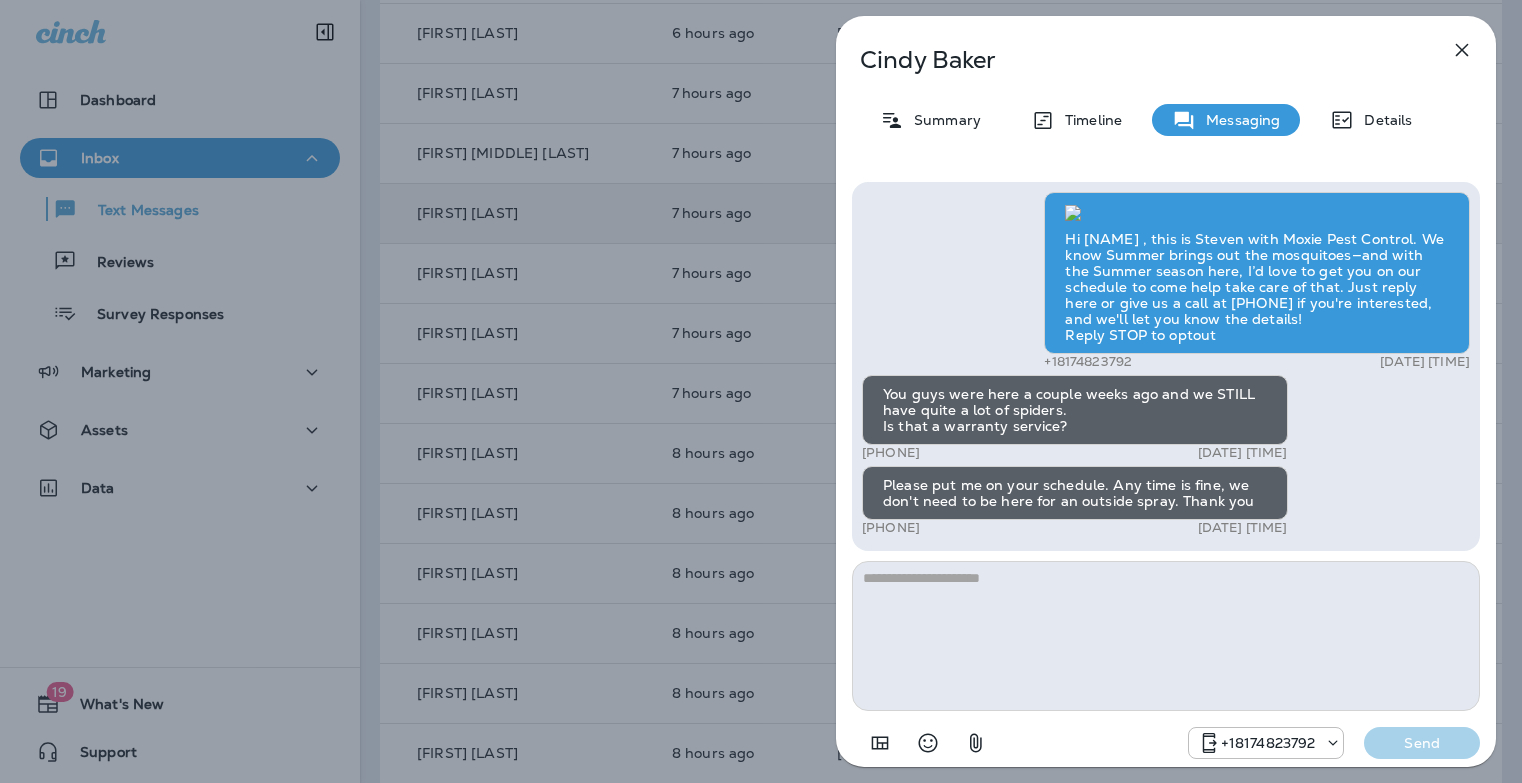 click 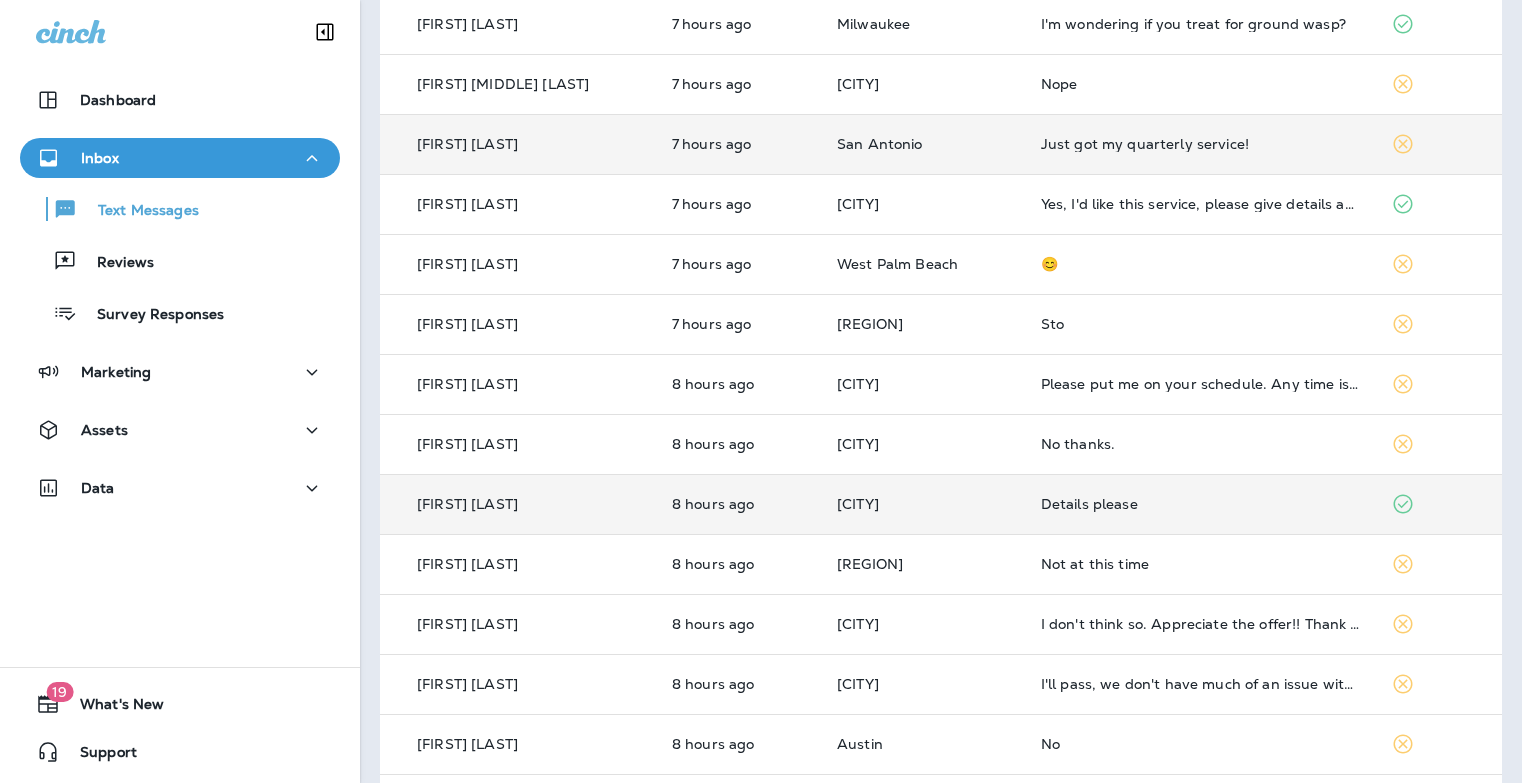 scroll, scrollTop: 613, scrollLeft: 0, axis: vertical 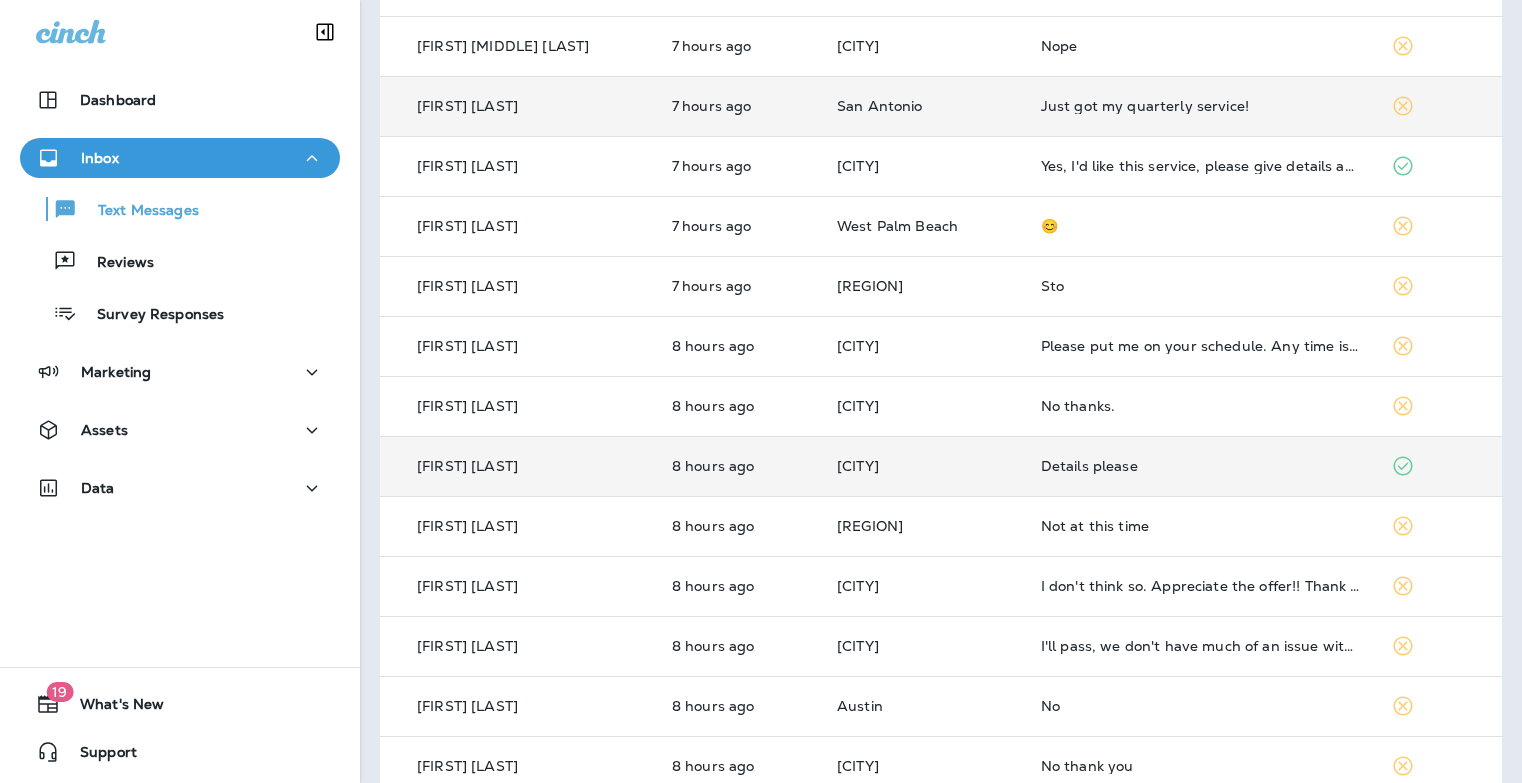 click on "Details please" at bounding box center (1200, 466) 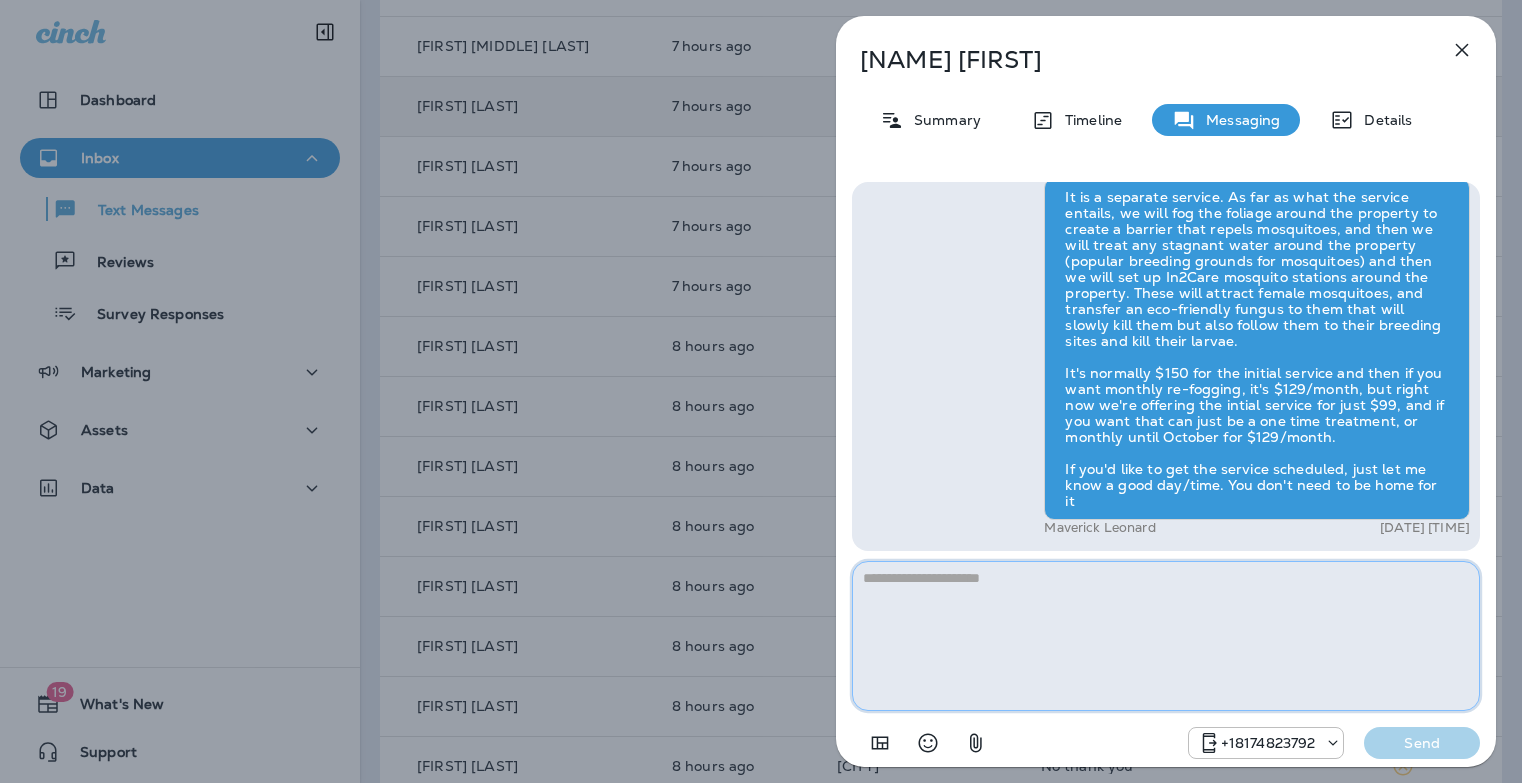 click at bounding box center (1166, 636) 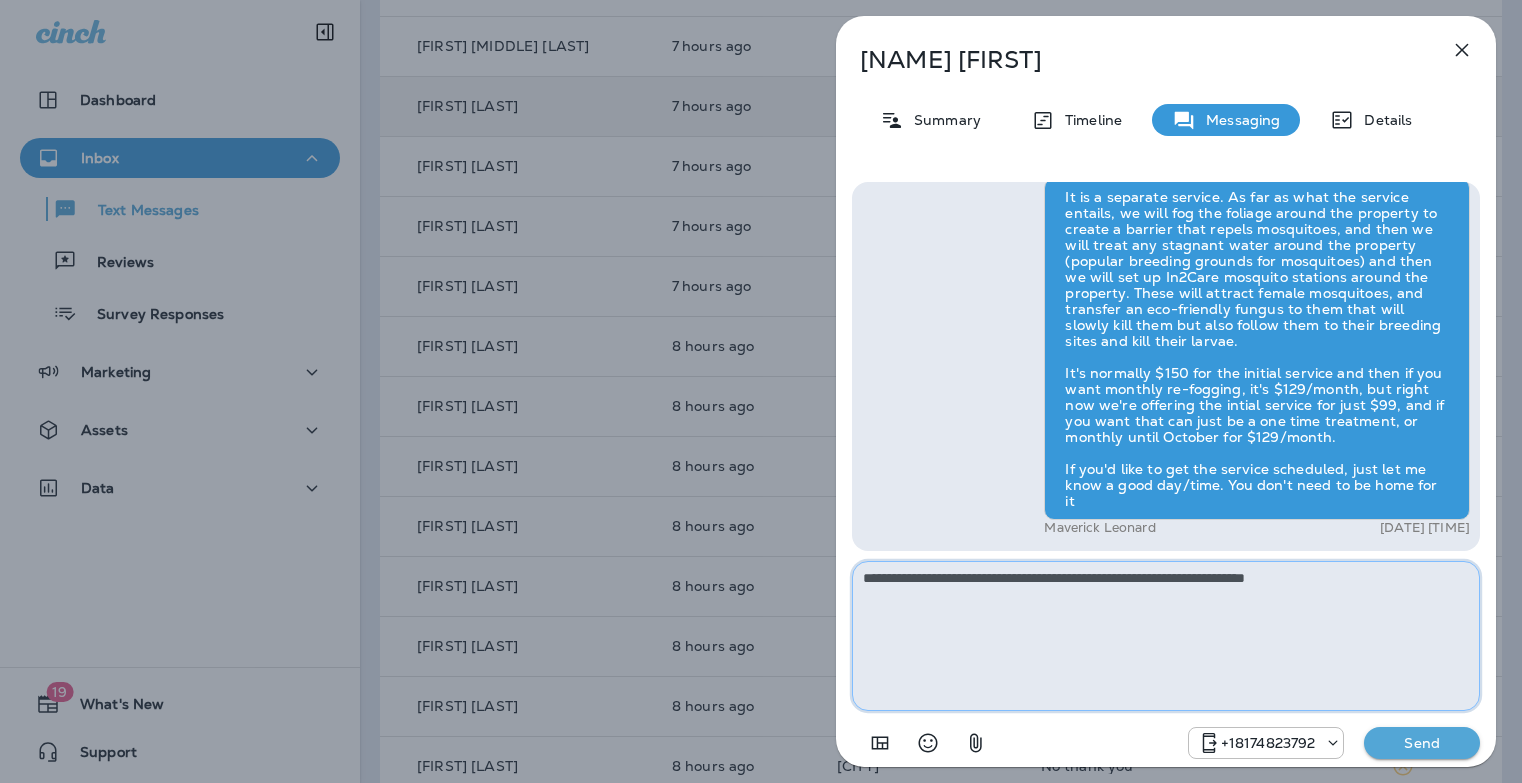 type on "**********" 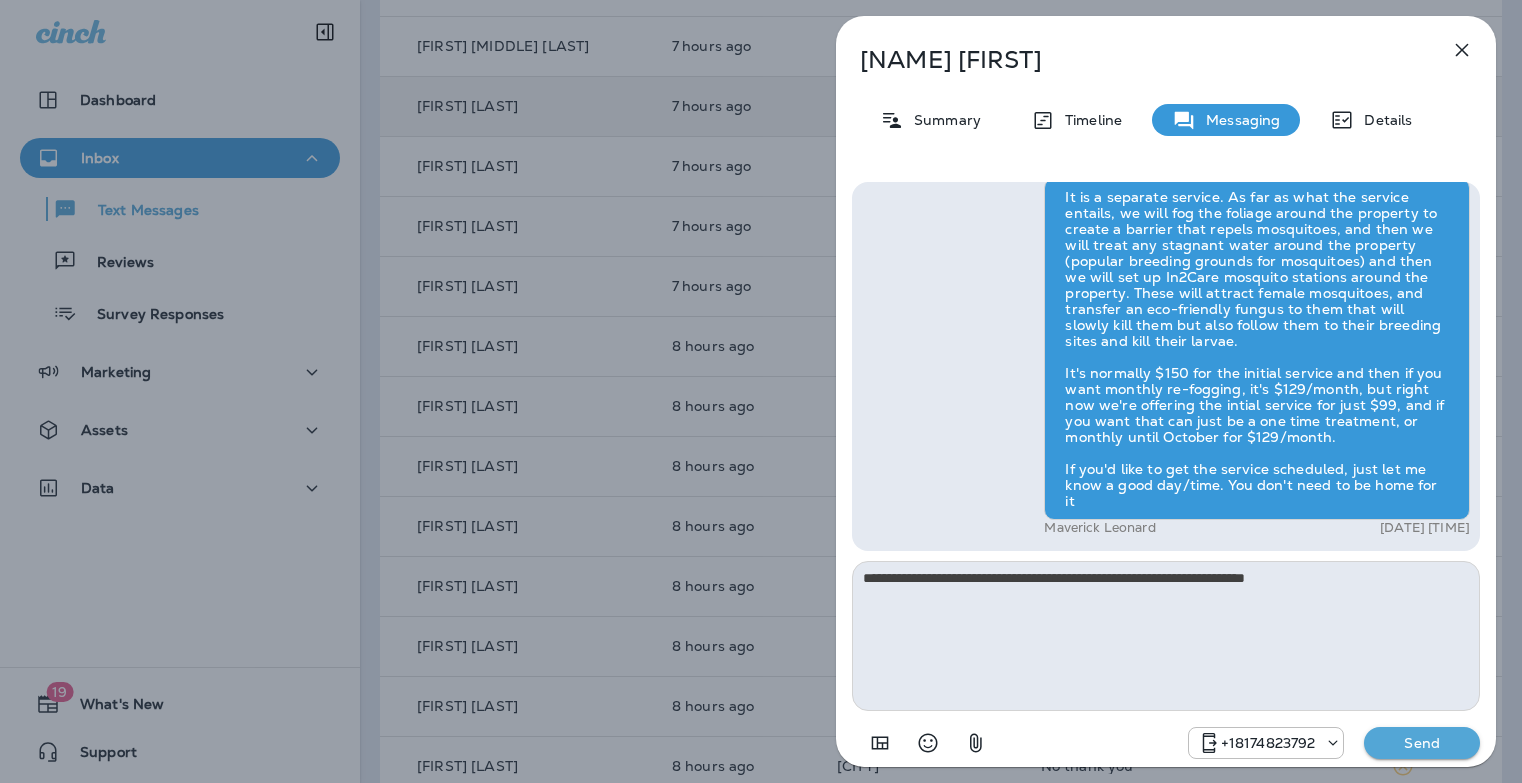 click on "Send" at bounding box center (1422, 743) 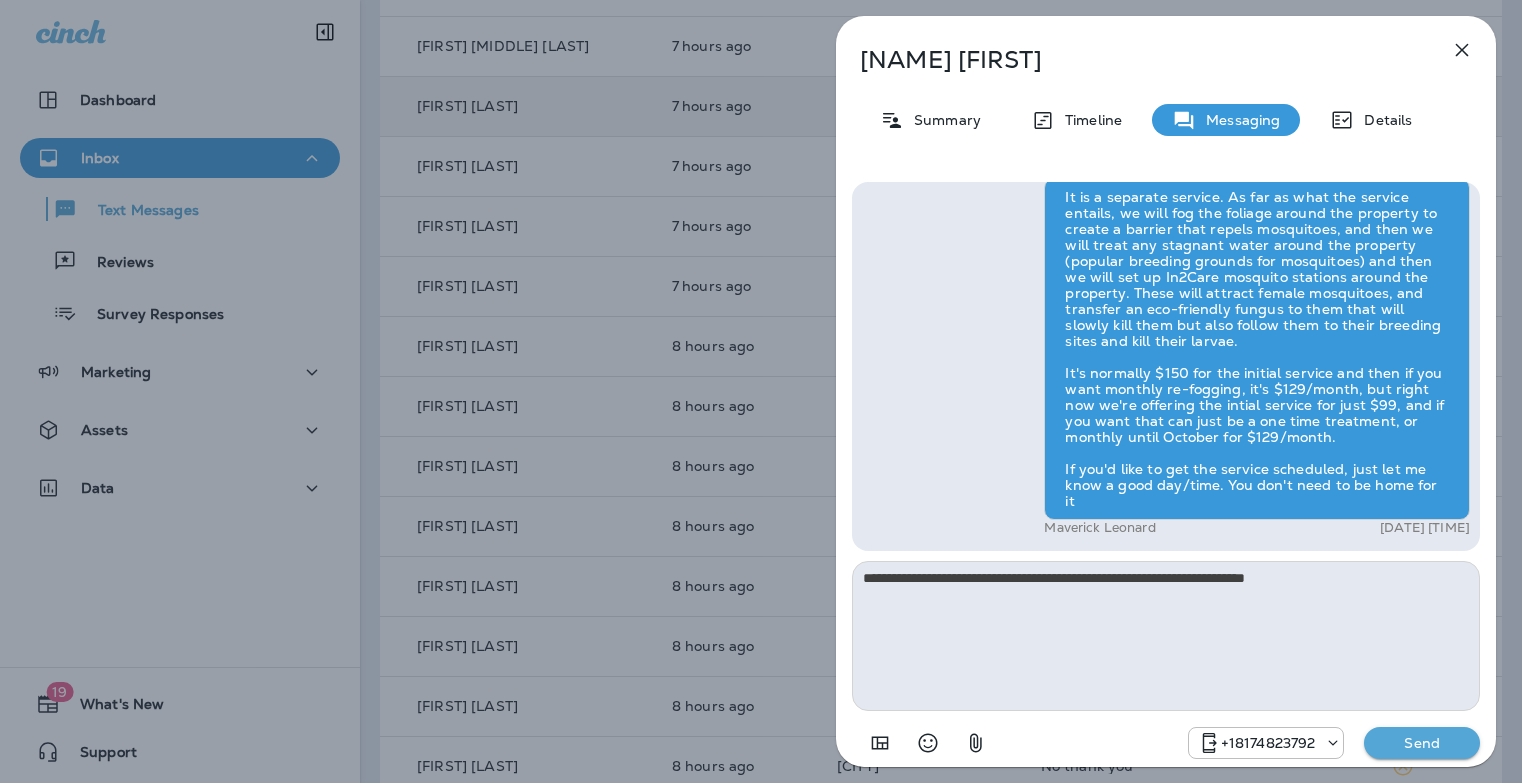 type 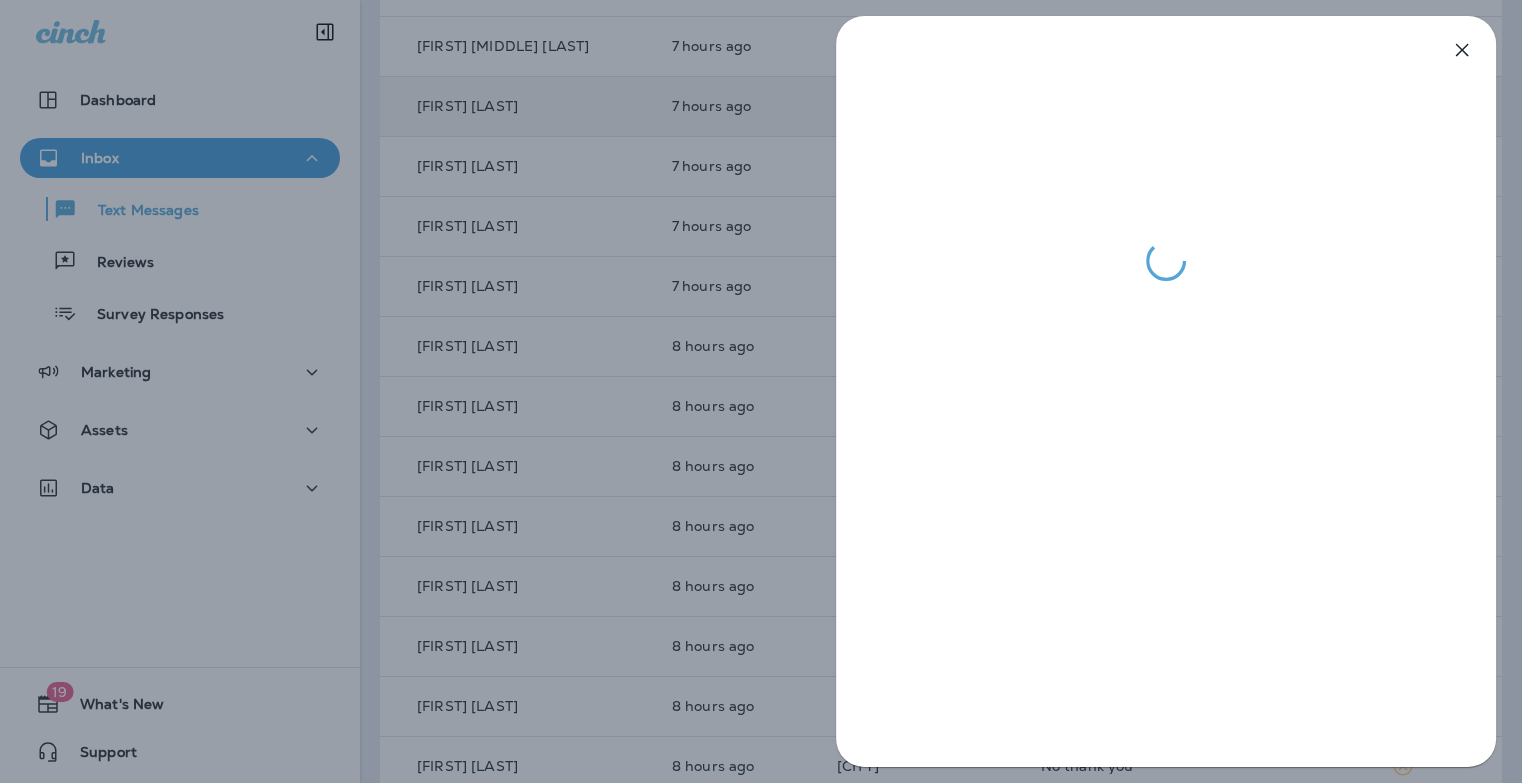 click at bounding box center [761, 391] 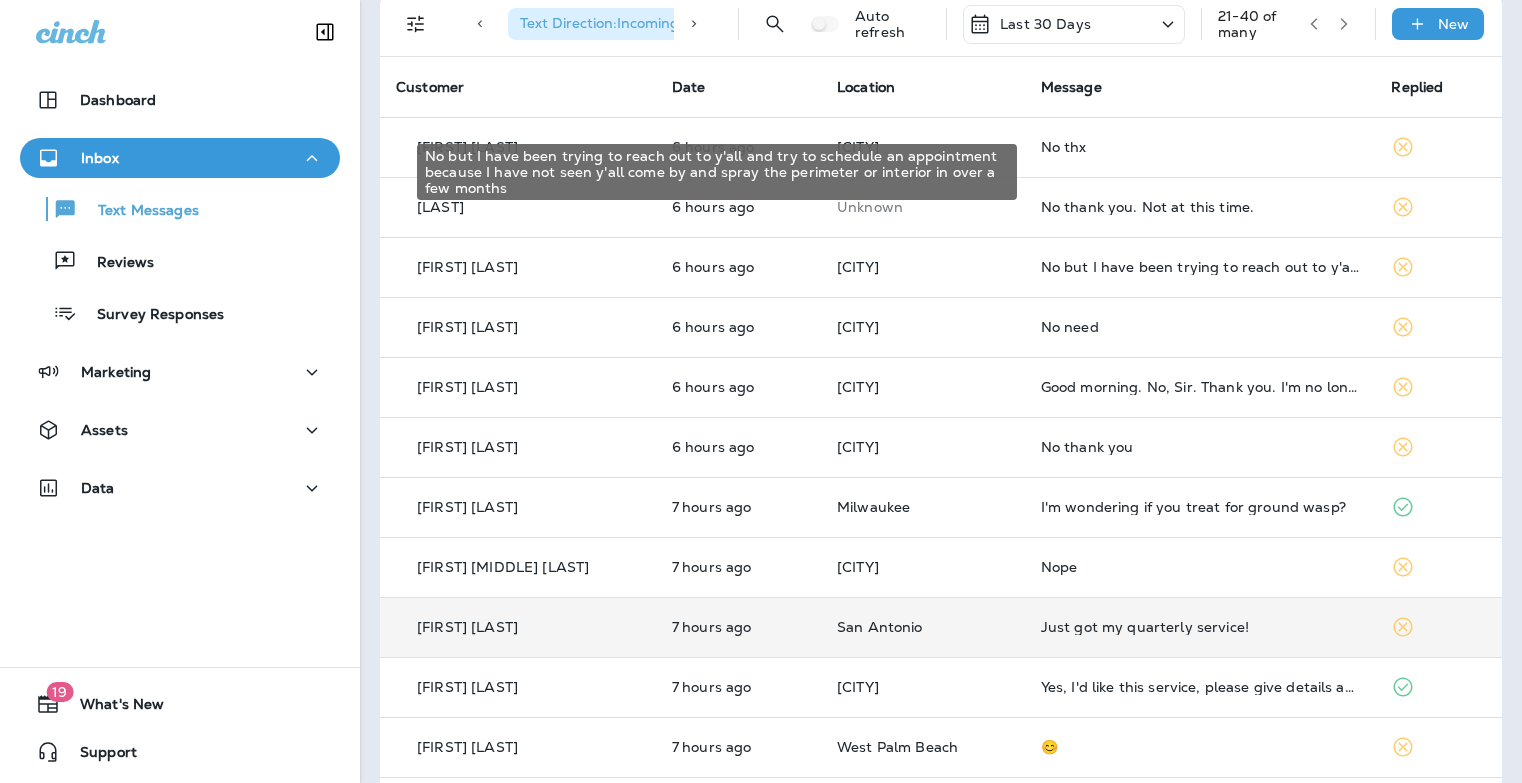 scroll, scrollTop: 0, scrollLeft: 0, axis: both 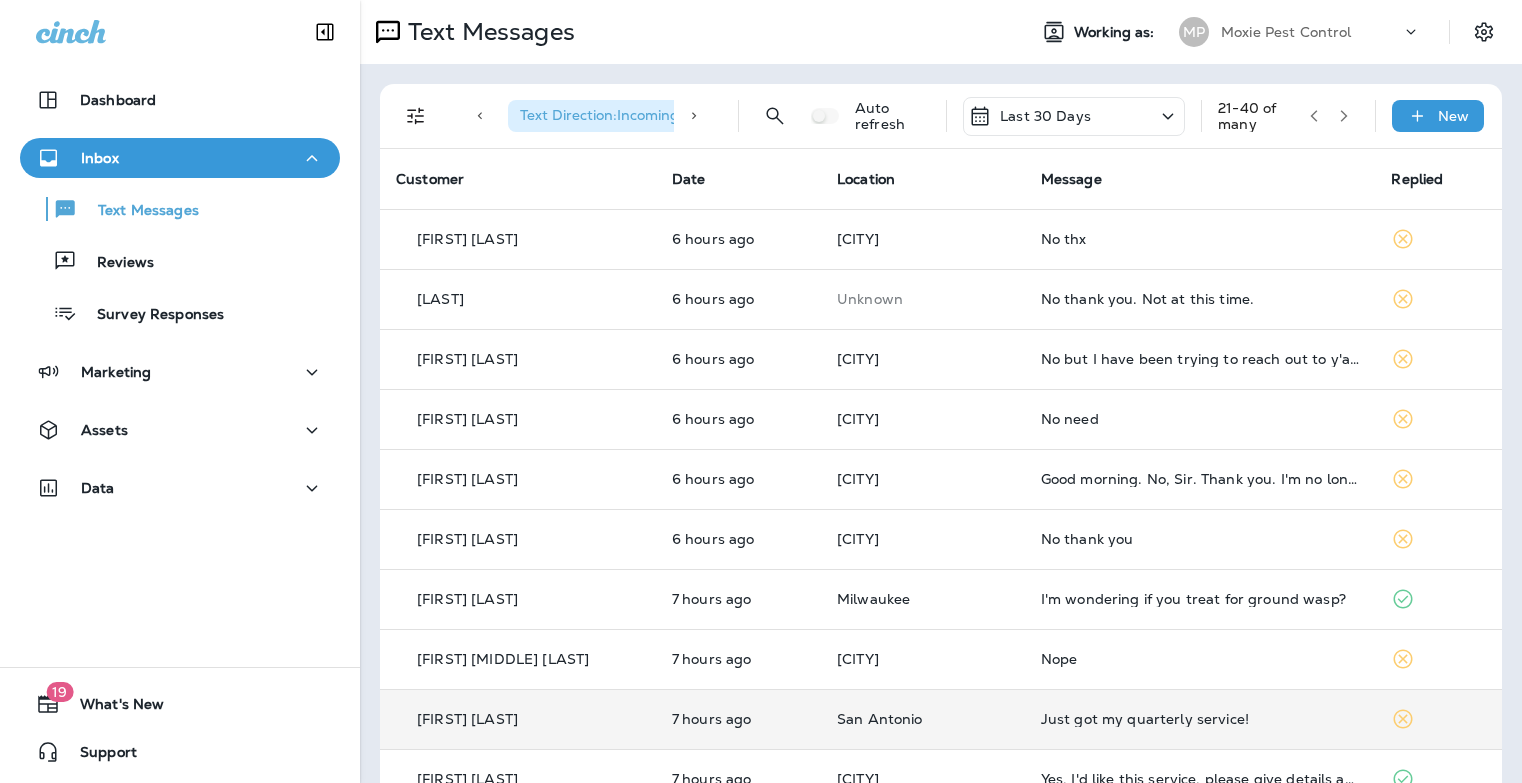 click 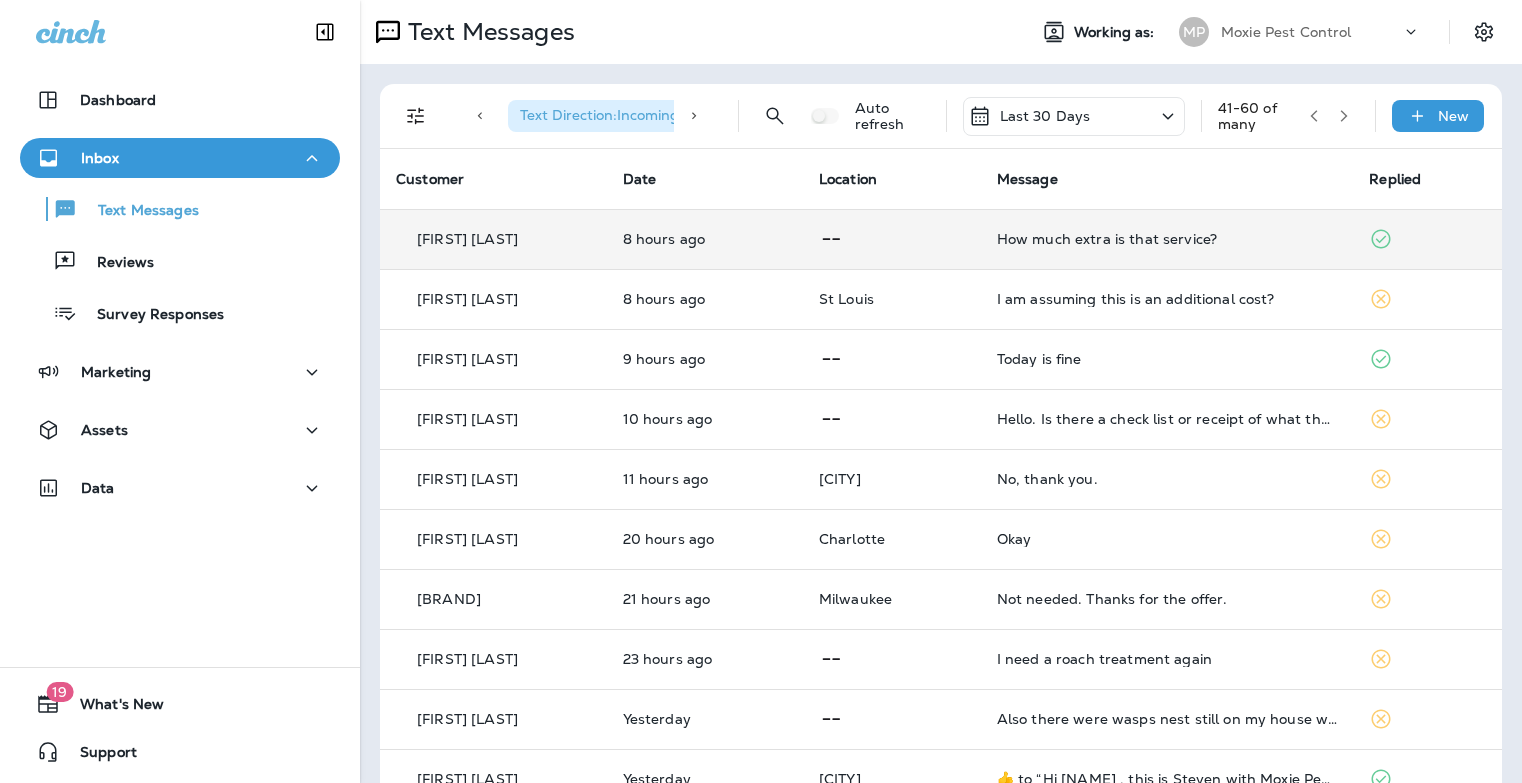 click on "How much extra is that service?" at bounding box center (1167, 239) 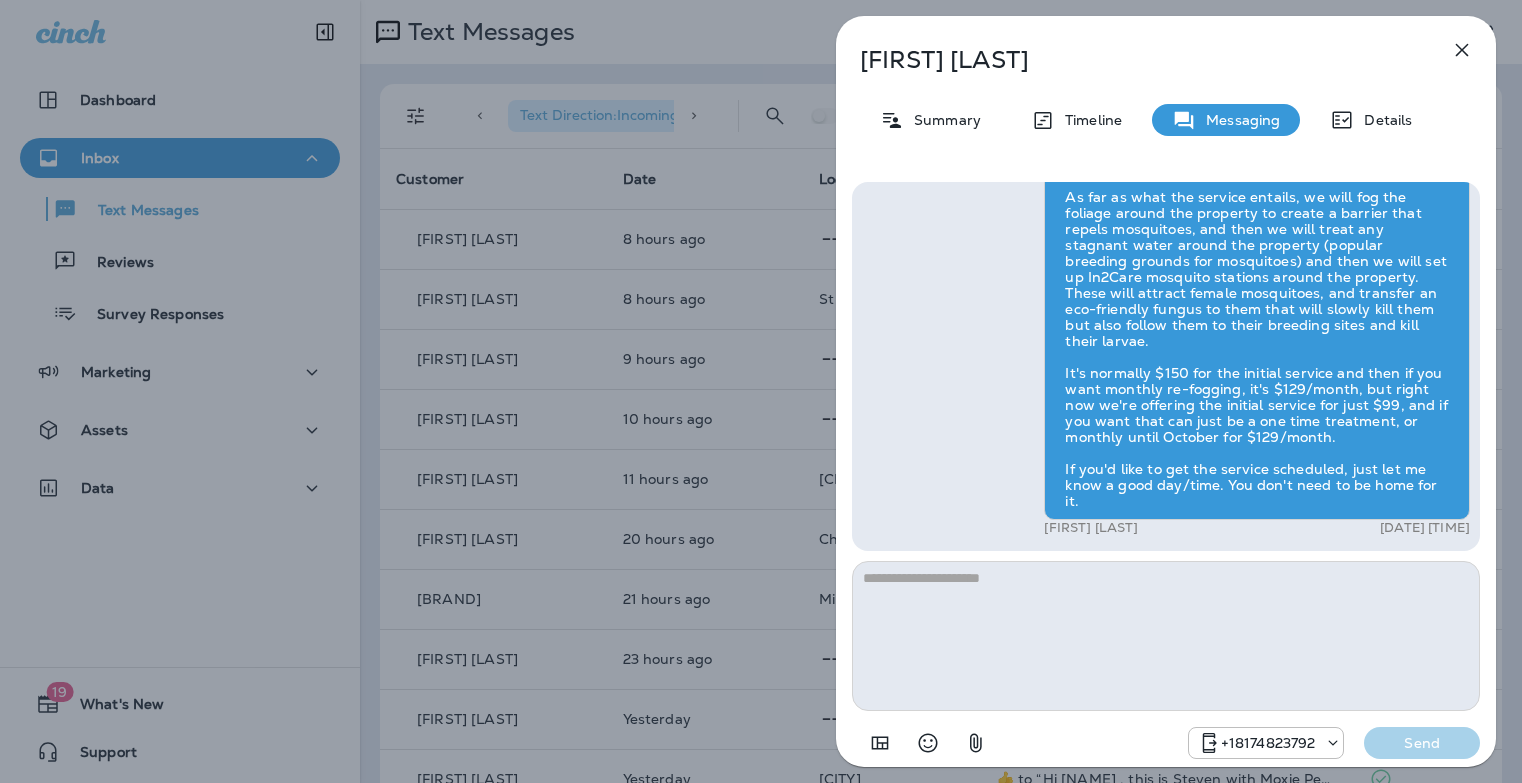 click at bounding box center (1166, 636) 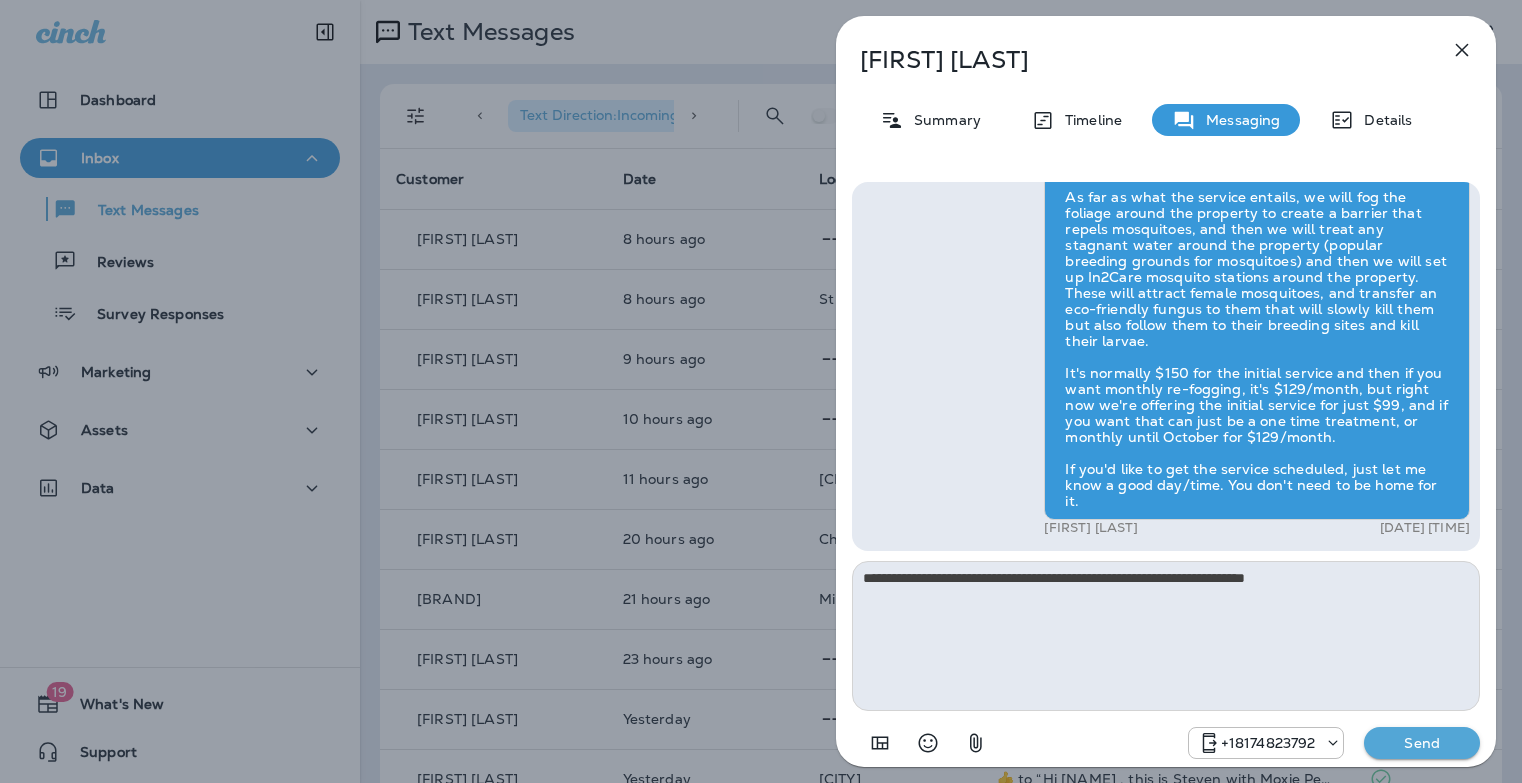 type on "**********" 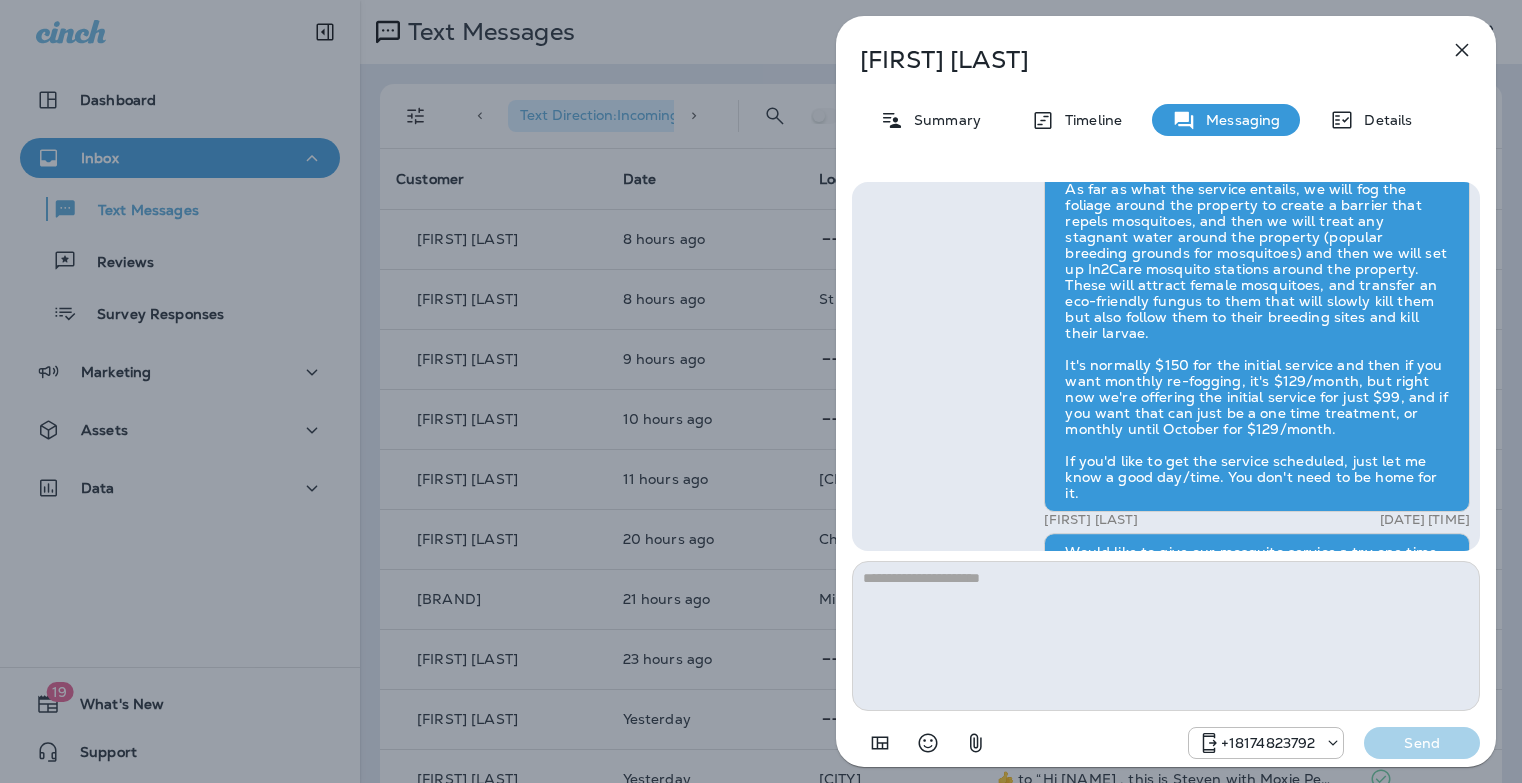 scroll, scrollTop: -330, scrollLeft: 0, axis: vertical 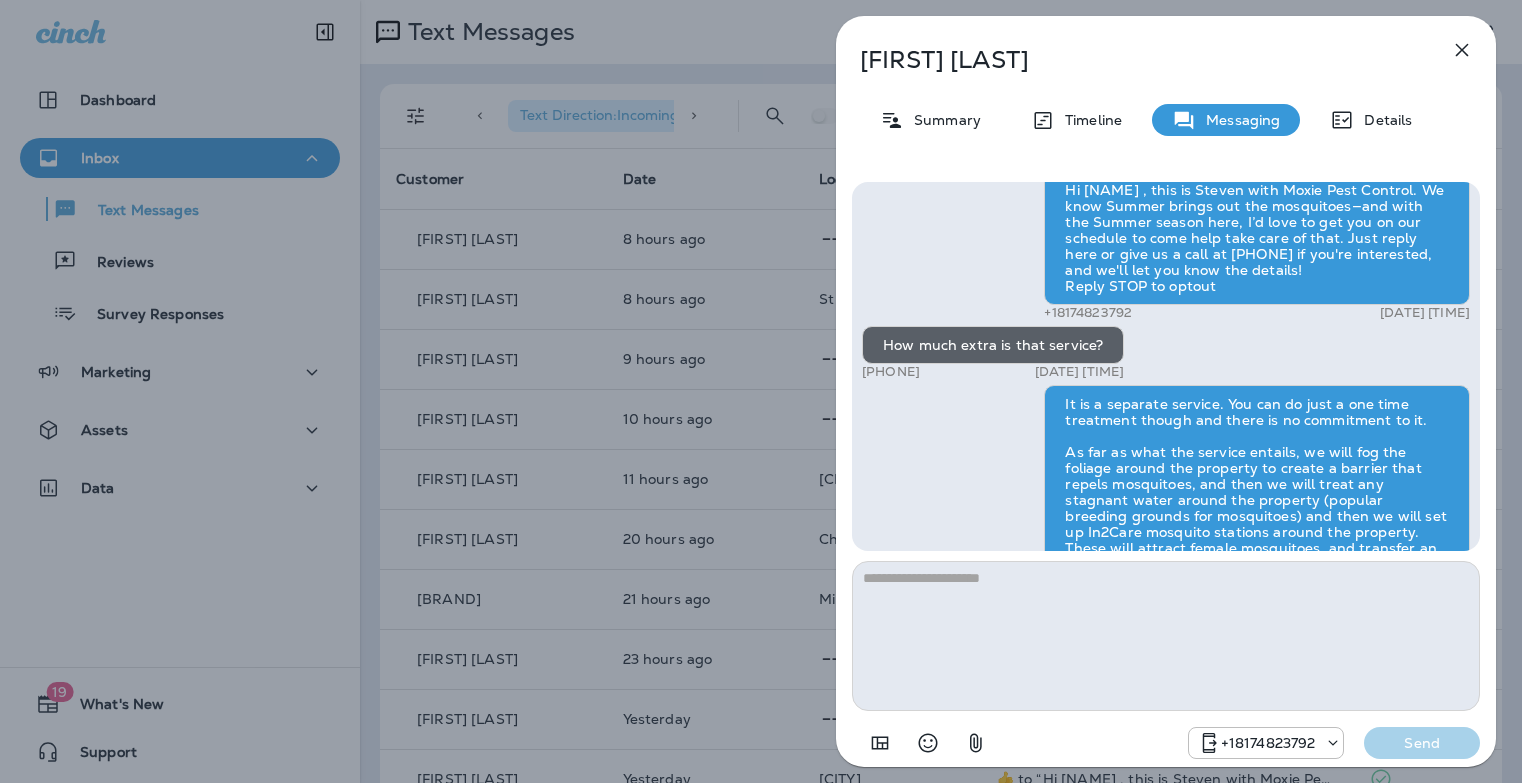 click on "[FIRST]   [LAST] Summary   Timeline   Messaging   Details   Psst! Don't miss this limited-time offer: $50 off Moxie Lawn Care services. Call [PHONE] today!
Reply STOP To optout [PHONE] [DATE] [TIME] Hello  [NAME],
Noel from Moxie Pest Control here, we're giving away free armyworm treatments. Call me today at [PHONE] to claim your free treatment!
Reply STOP to optout [PHONE] [DATE] [TIME] Spring is just around the corner—time to get those sprinklers ready for action! Schedule your free sprinkler checkup with Moxie Lawn Care today to set your lawn up for a vibrant summer! Call [PHONE] for your free inspection!
Reply STOP to optout [PHONE] [DATE] [TIME]   Get your lawn summer-ready with Moxie Lawn Care! Call [PHONE] to book your first service and enjoy a healthy green yard—plus a free mosquito treatment on us for signing up.
Reply STOP to optout [PHONE] [DATE] [TIME] [PHONE] [DATE] [TIME] How much extra is that service?    Send" at bounding box center (761, 391) 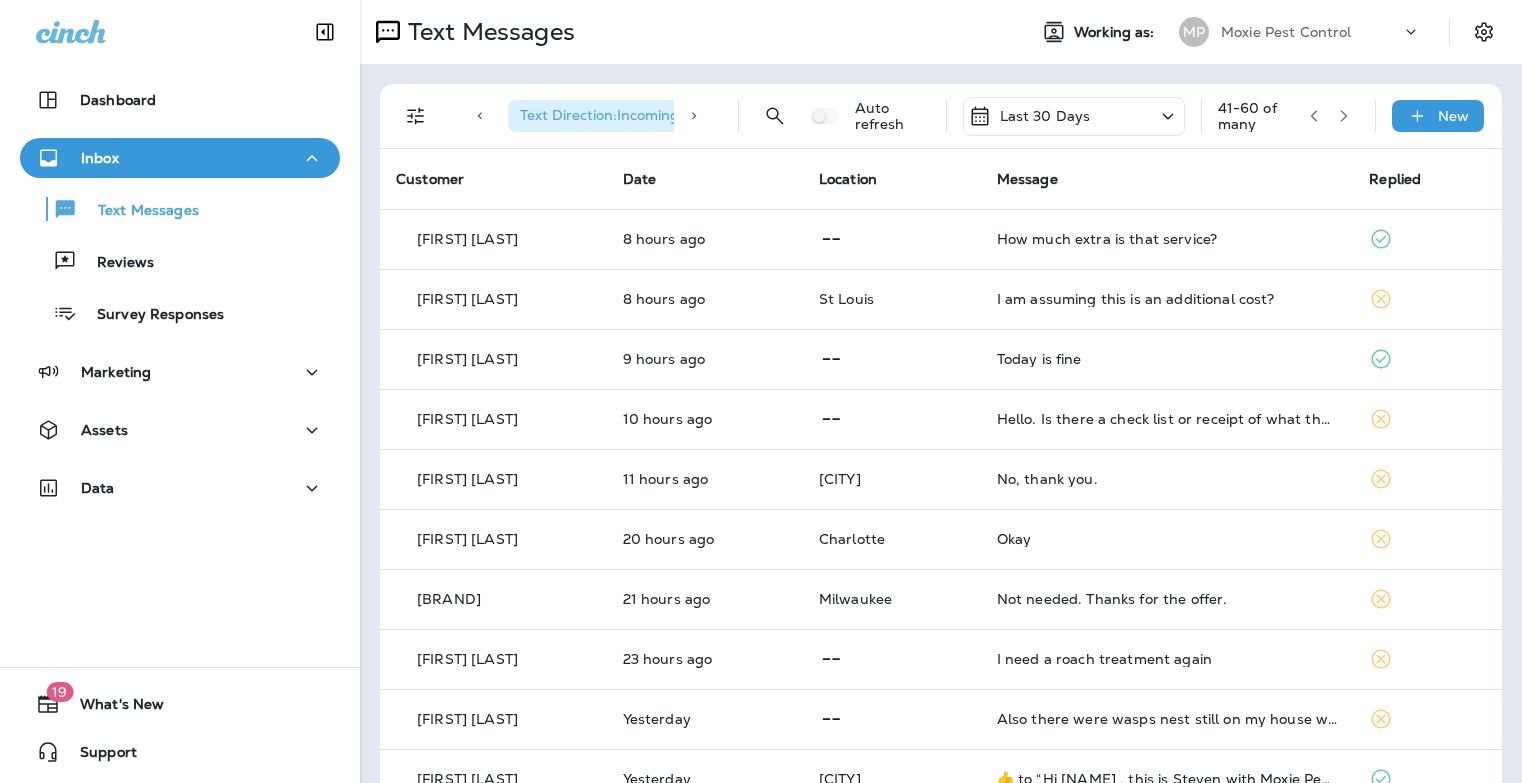 scroll, scrollTop: 27, scrollLeft: 0, axis: vertical 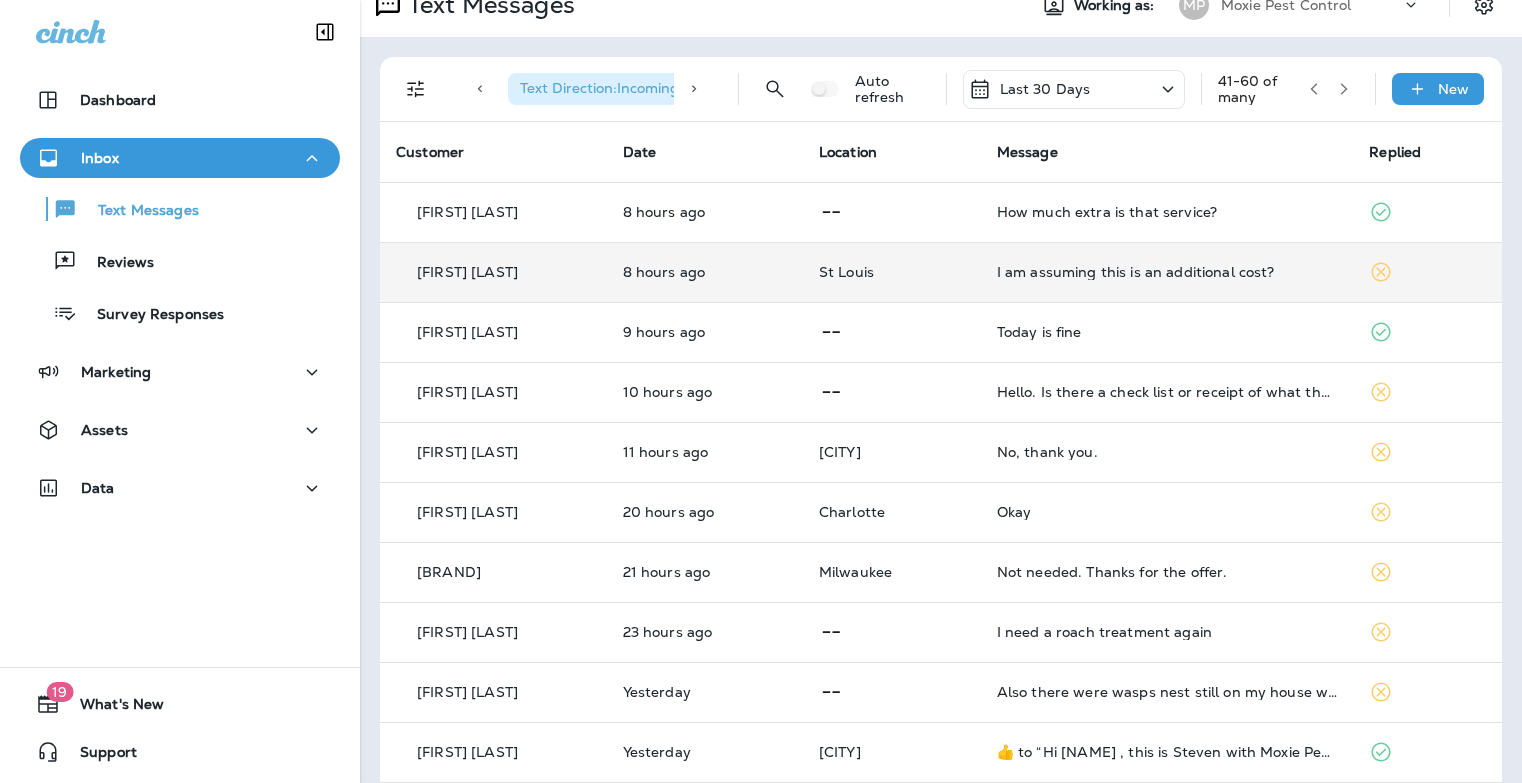 click on "I am assuming this is an additional cost?" at bounding box center [1167, 272] 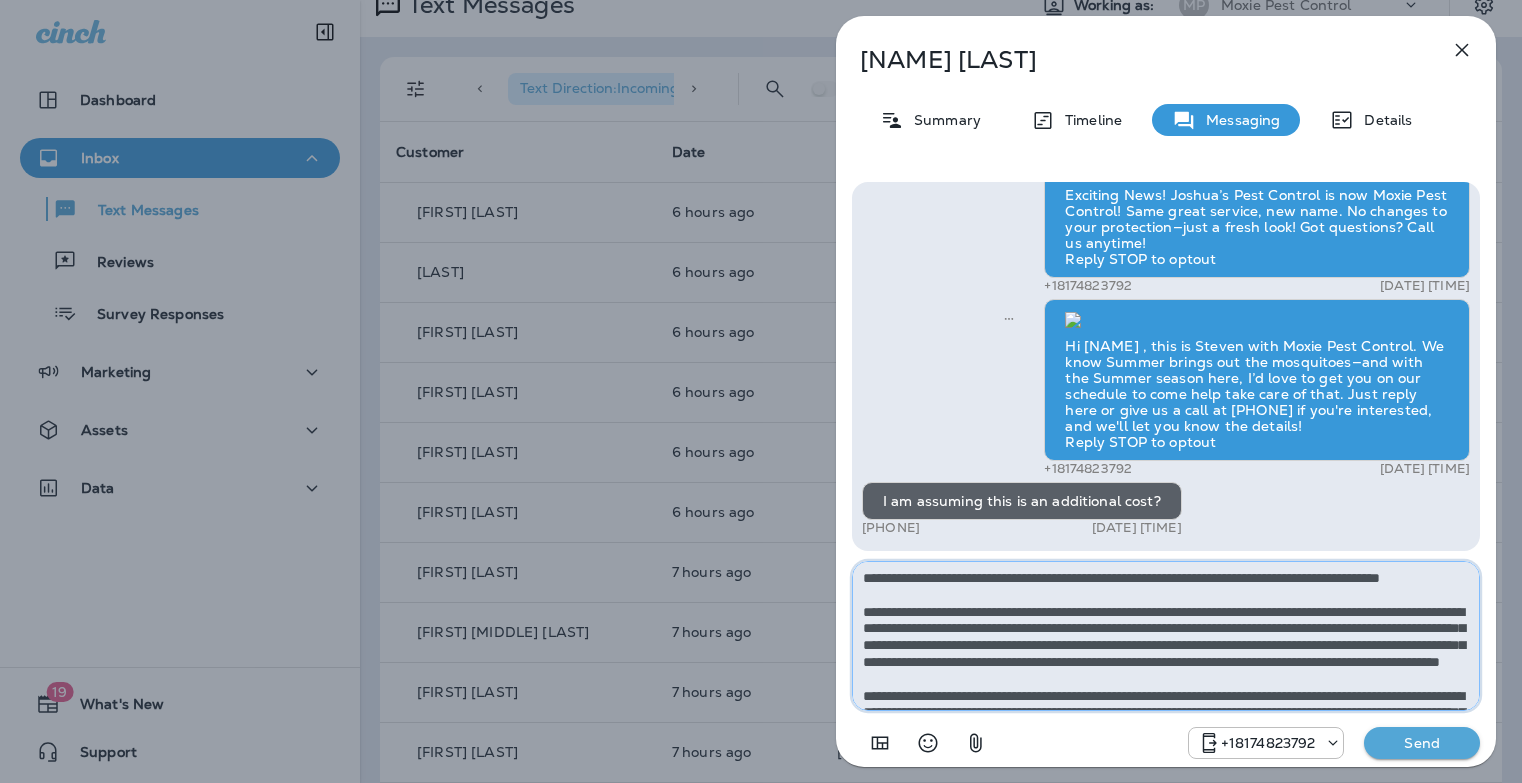 type on "**********" 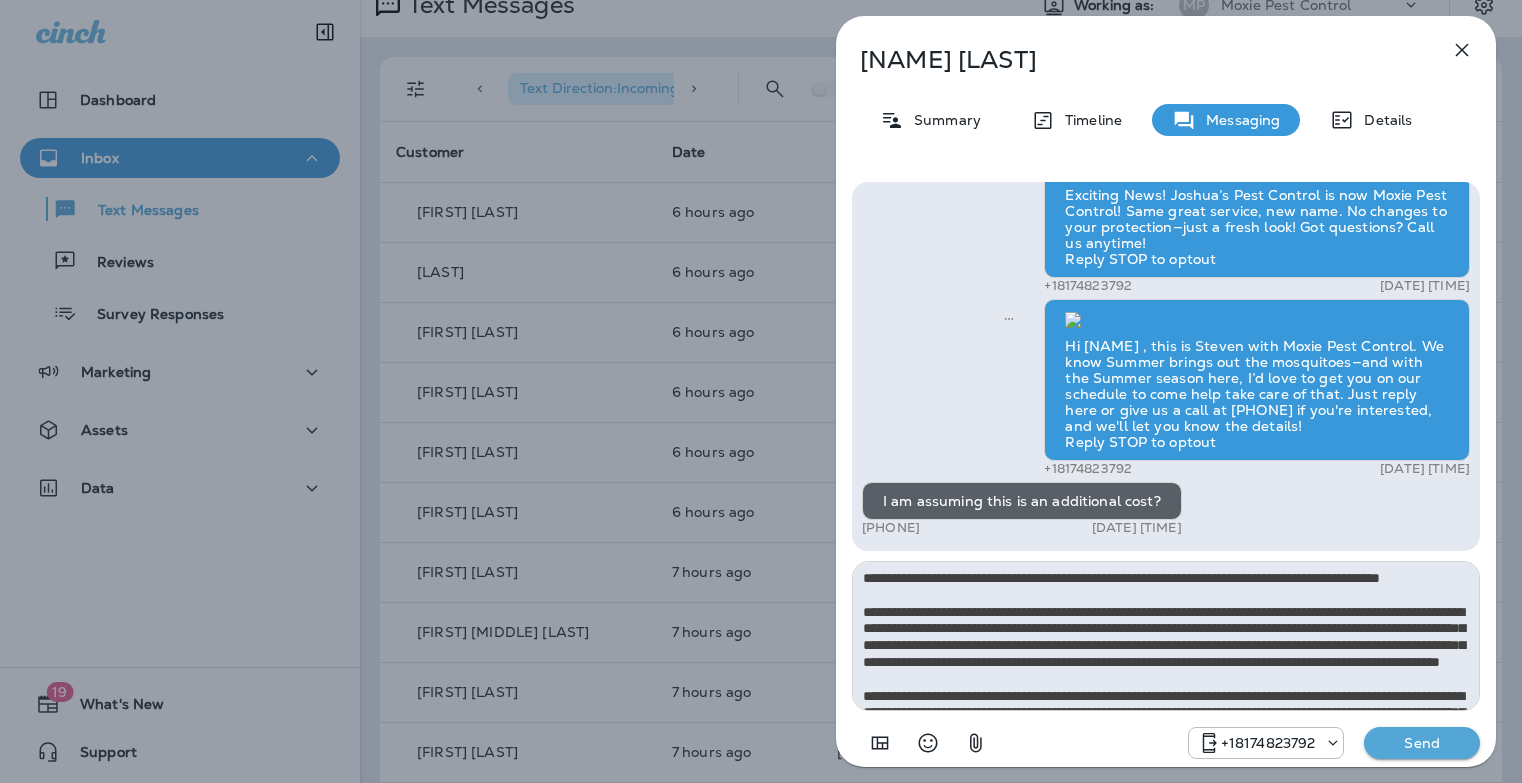 click on "Exciting News! Joshua’s Pest Control is now Moxie Pest Control! Same great service, new name. No changes to your protection—just a fresh look! Got questions? Call us anytime!
Reply STOP to optout [PHONE] [DATE] [TIME]   Hi [NAME] , this is Steven with Moxie Pest Control. We know Summer brings out the mosquitoes—and with the Summer season here, I’d love to get you on our schedule to come help take care of that. Just reply here or give us a call at [PHONE] if you're interested, and we'll let you know the details!
Reply STOP to optout [PHONE] [DATE] [TIME] I am assuming this is an additional cost?  [PHONE] [DATE] [TIME]" at bounding box center [1166, 472] 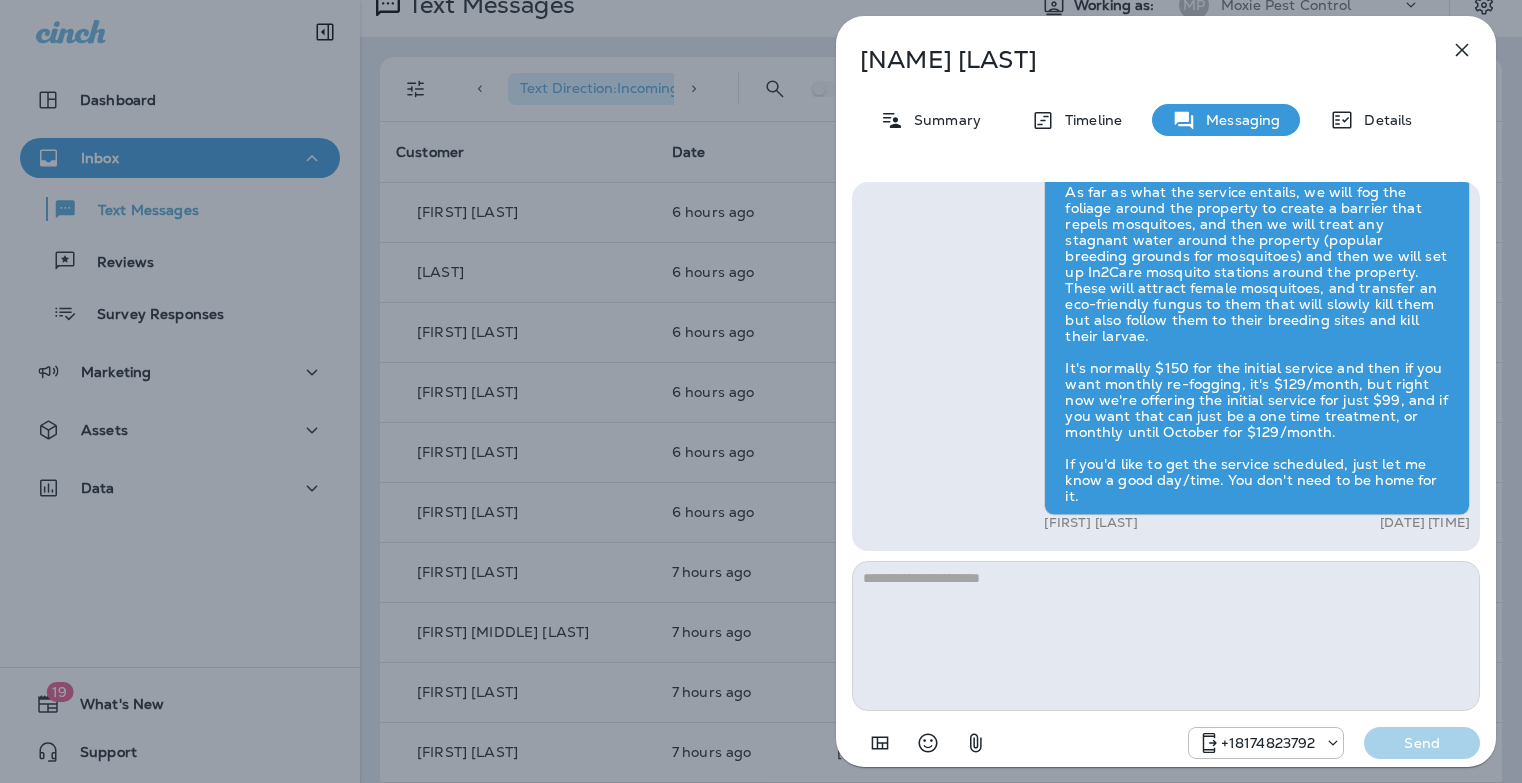 click on "[FIRST]   [LAST] Summary   Timeline   Messaging   Details   Exciting News! Joshua’s Pest Control is now Moxie Pest Control! Same great service, new name. No changes to your protection—just a fresh look! Got questions? Call us anytime!
Reply STOP to optout [PHONE] [DATE] [TIME]   Hi [NAME] , this is Steven with Moxie Pest Control. We know Summer brings out the mosquitoes—and with the Summer season here, I’d love to get you on our schedule to come help take care of that. Just reply here or give us a call at [PHONE] if you're interested, and we'll let you know the details!
Reply STOP to optout [PHONE] [DATE] [TIME] I am assuming this is an additional cost?  [PHONE] [DATE] [TIME]   [FIRST] [LAST] [DATE] [TIME] [PHONE] Send" at bounding box center [761, 391] 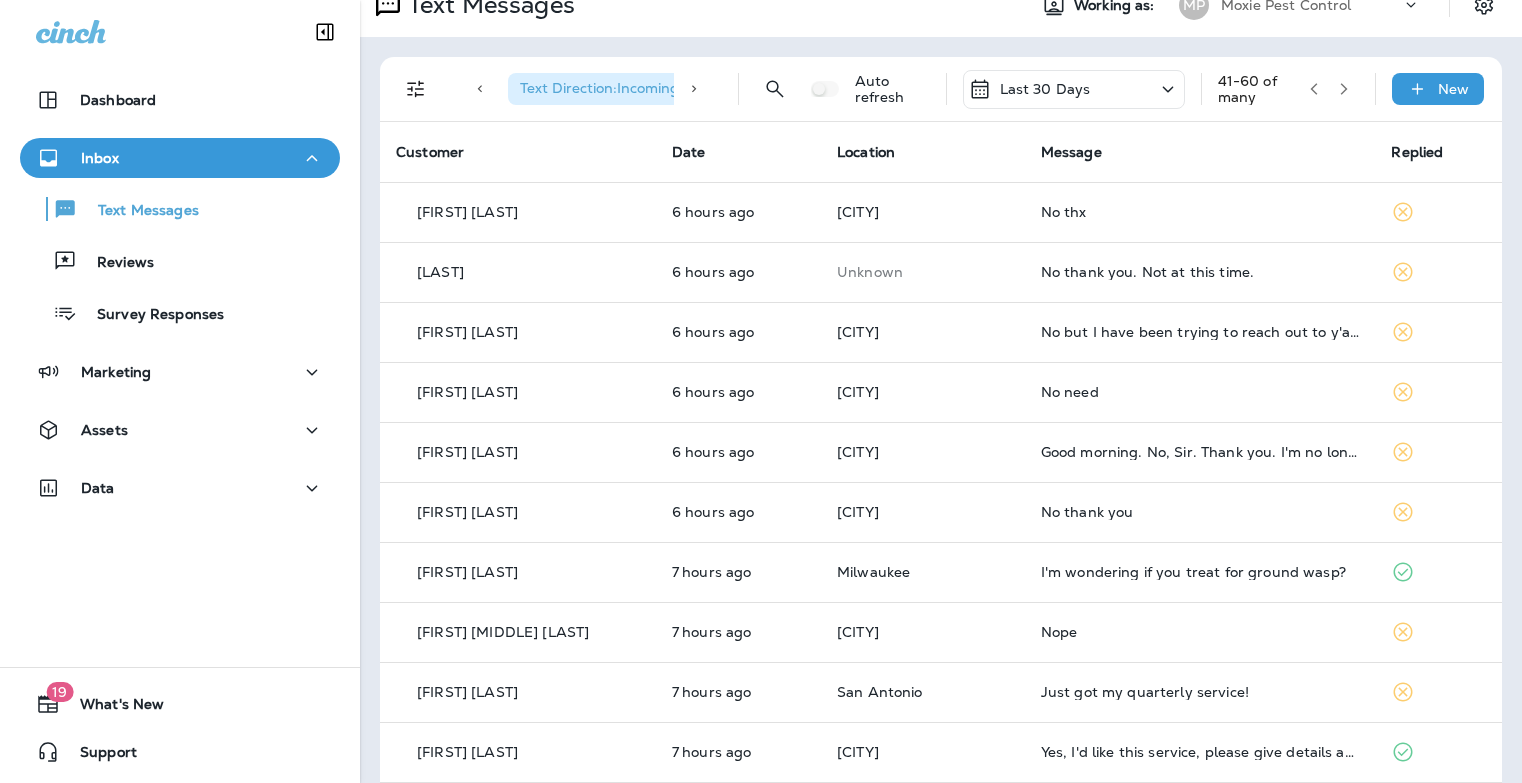 click 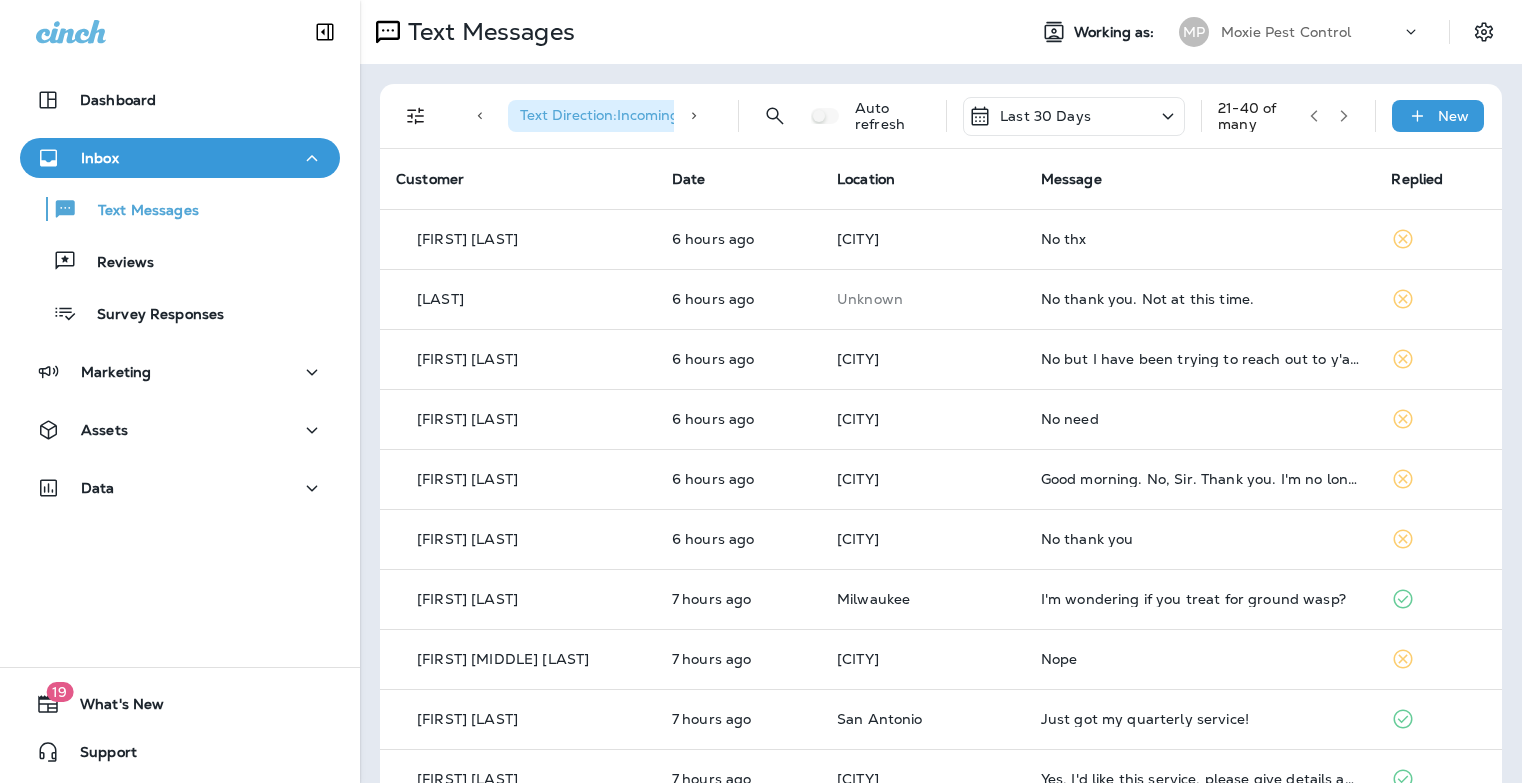click at bounding box center [1344, 116] 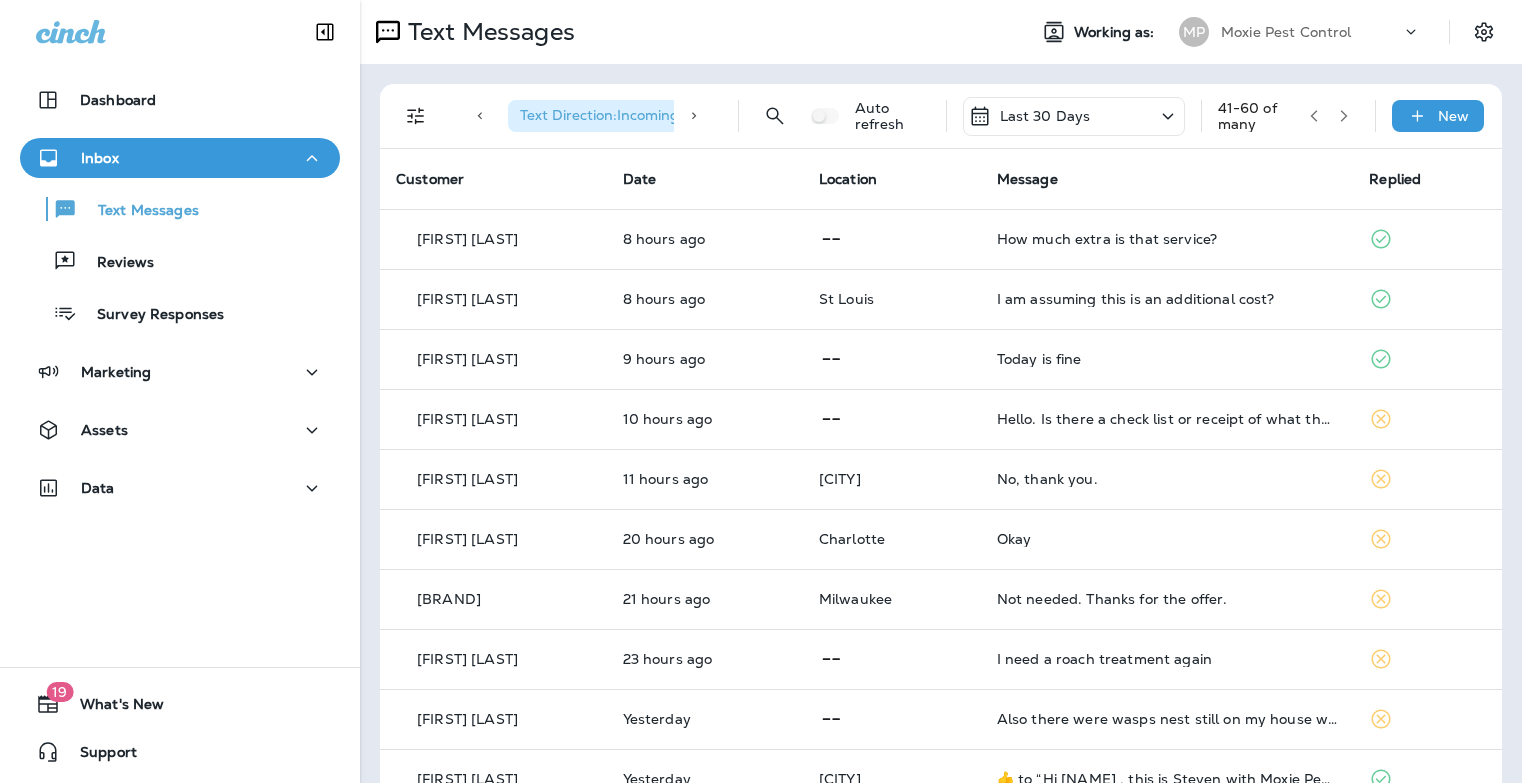 click 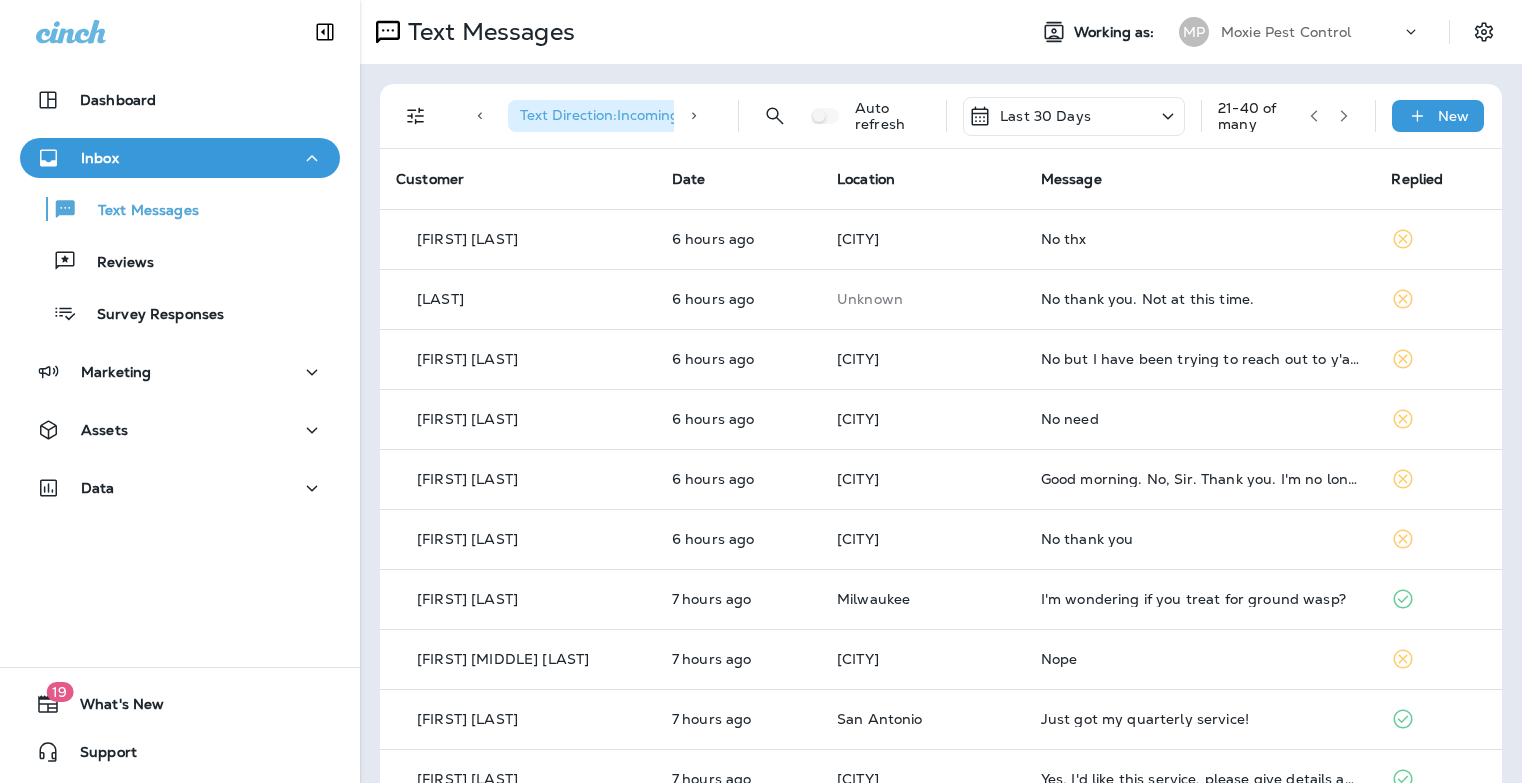 click 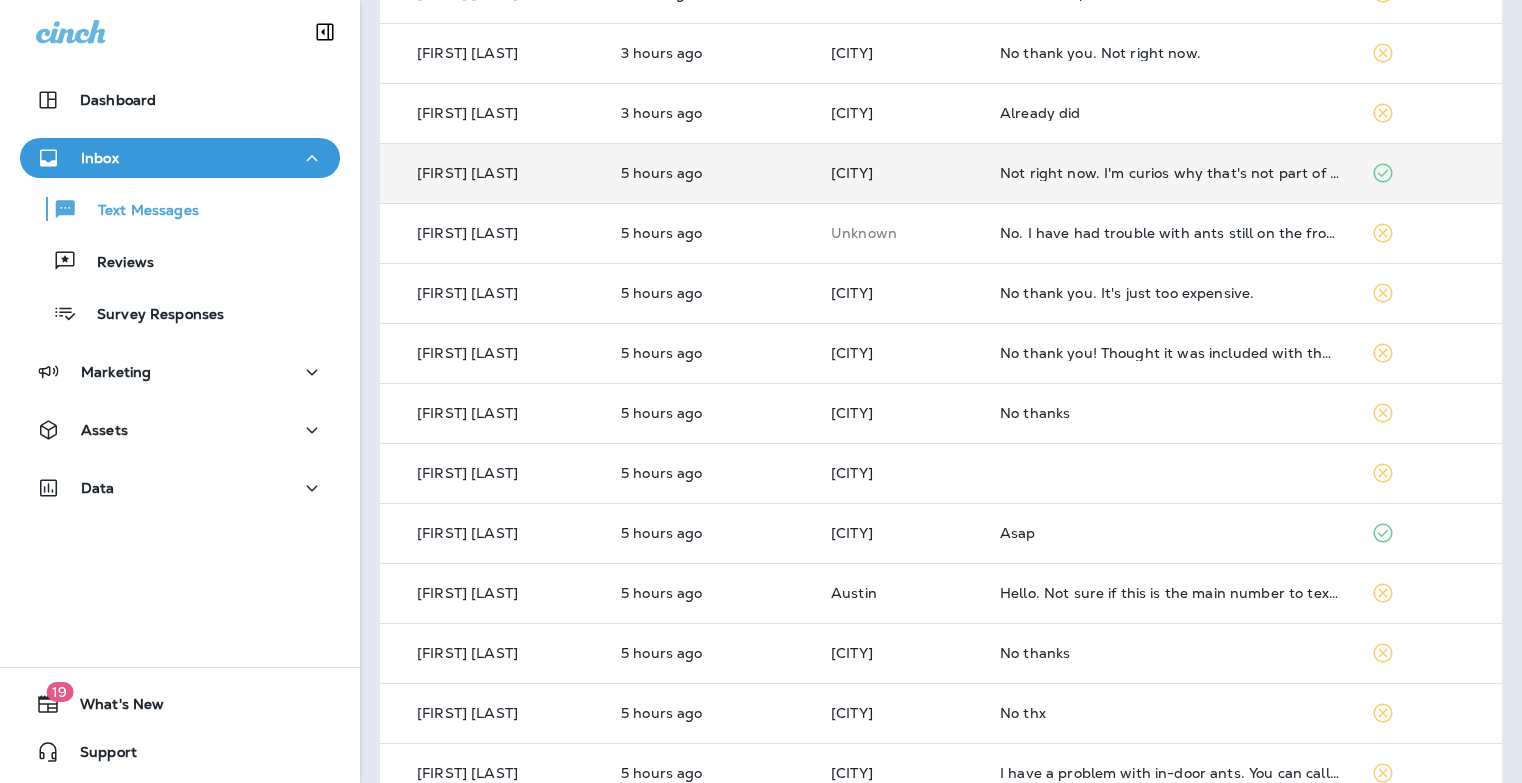 scroll, scrollTop: 404, scrollLeft: 0, axis: vertical 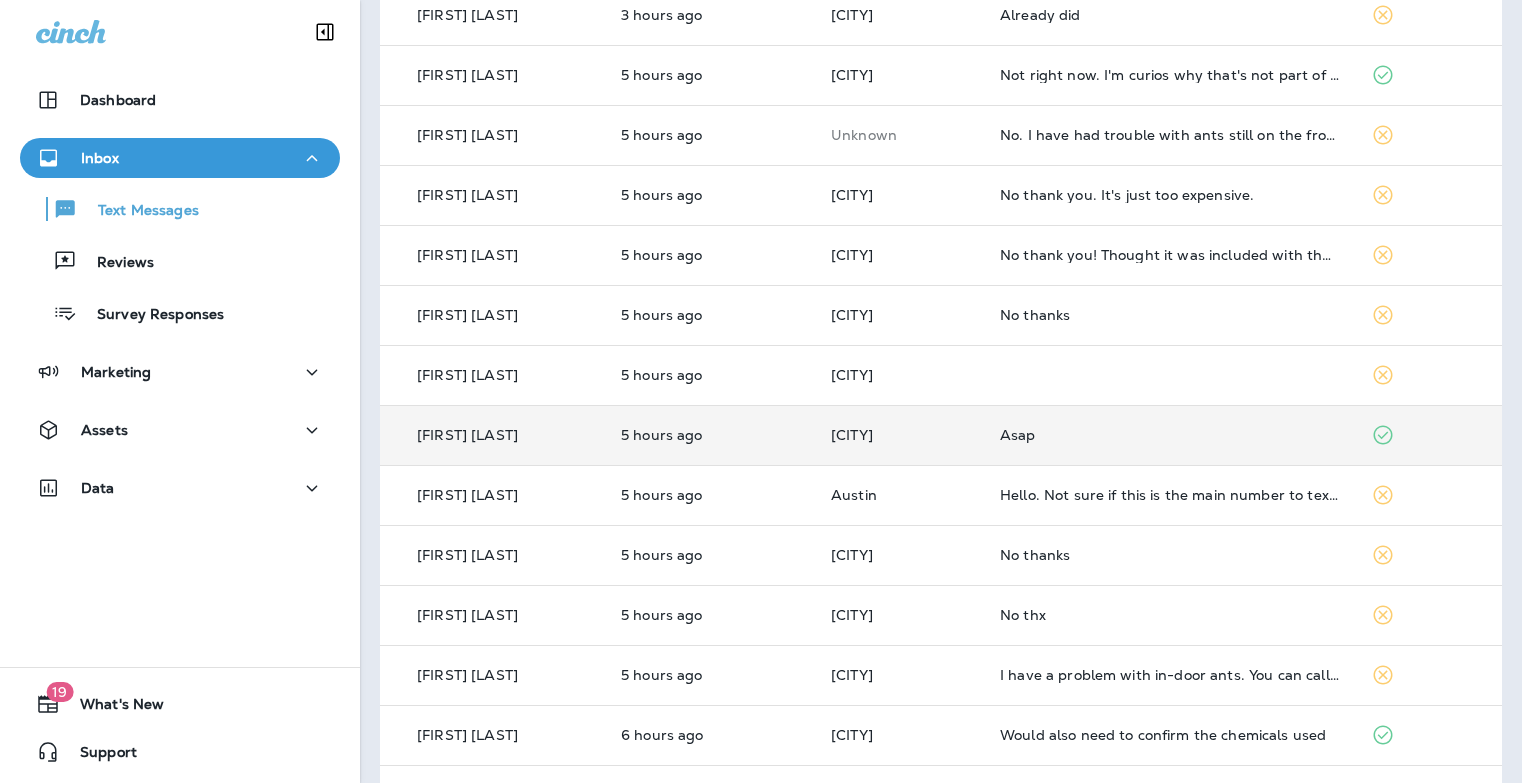 click on "Asap" at bounding box center [1169, 435] 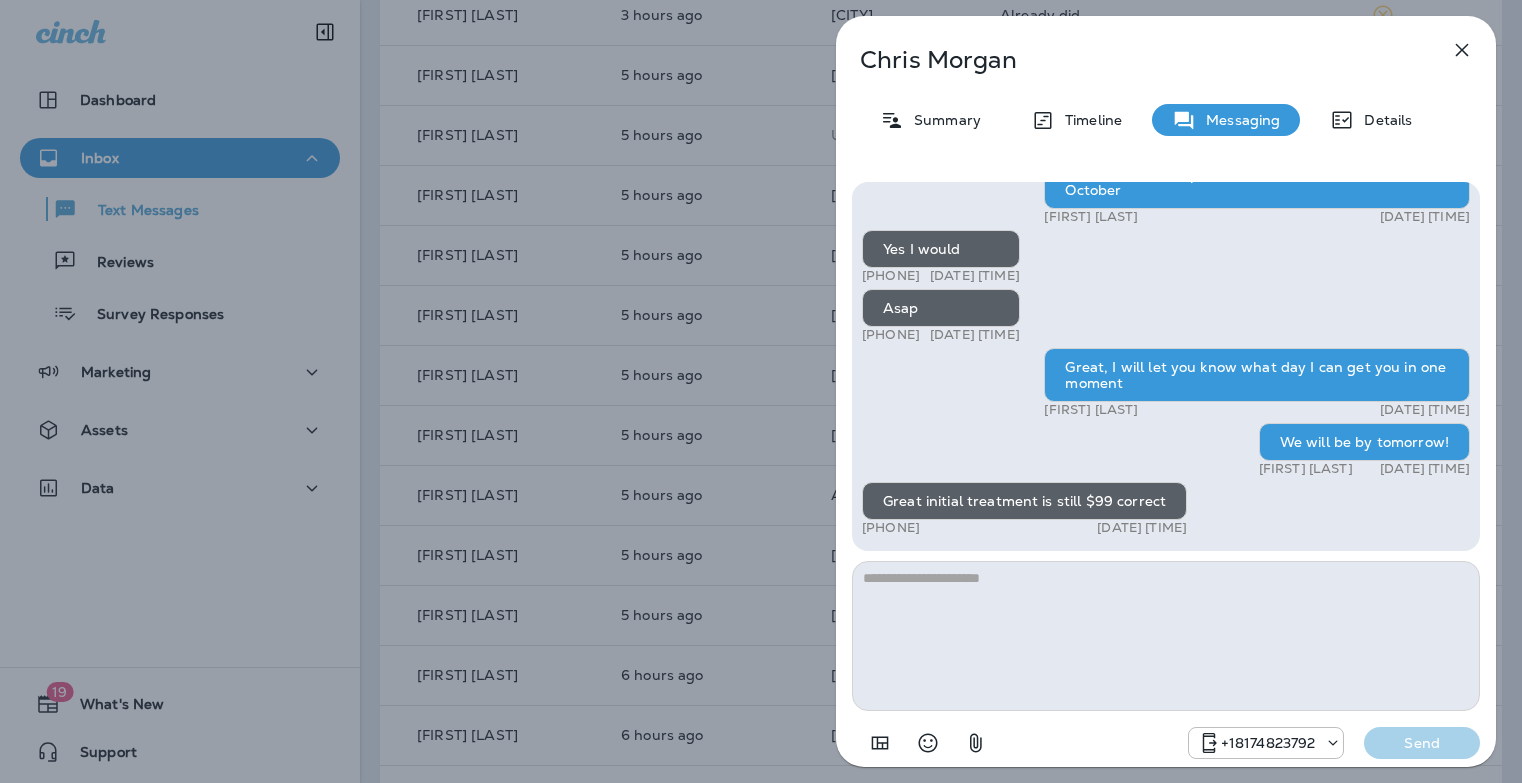 click 